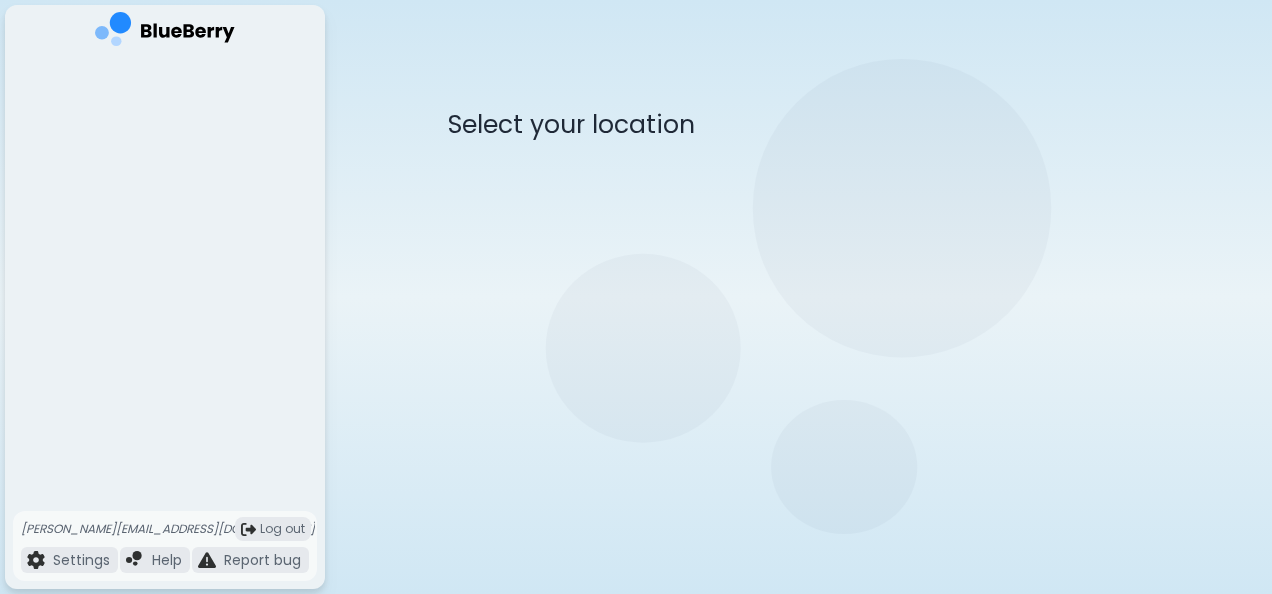 scroll, scrollTop: 0, scrollLeft: 0, axis: both 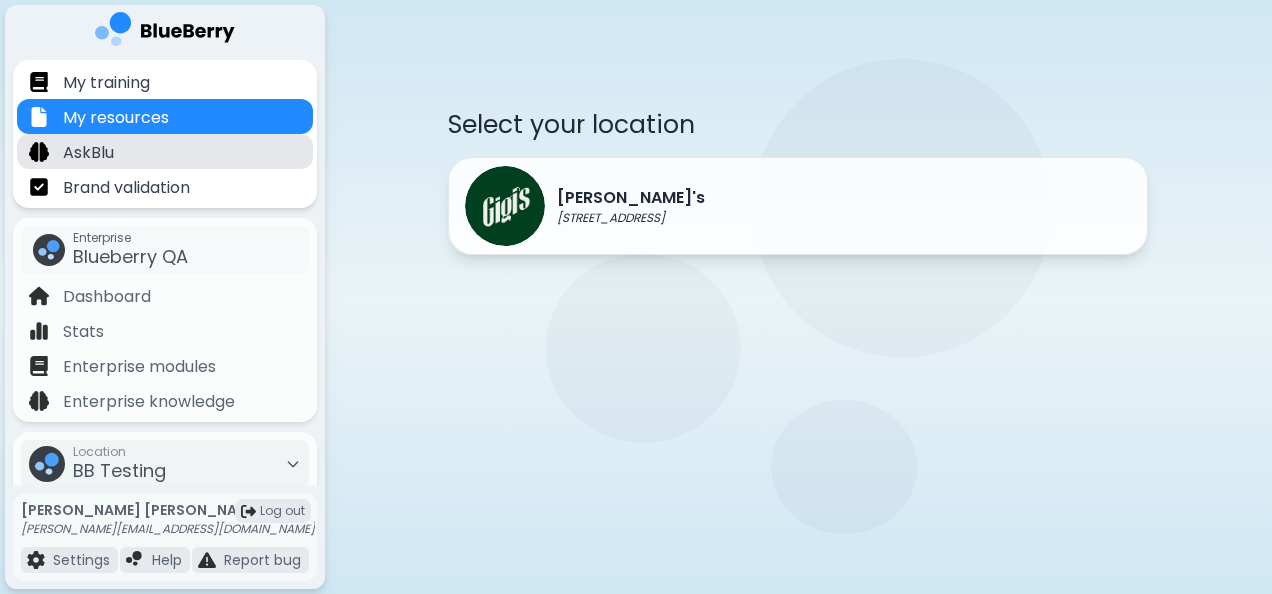 click on "AskBlu" at bounding box center [165, 151] 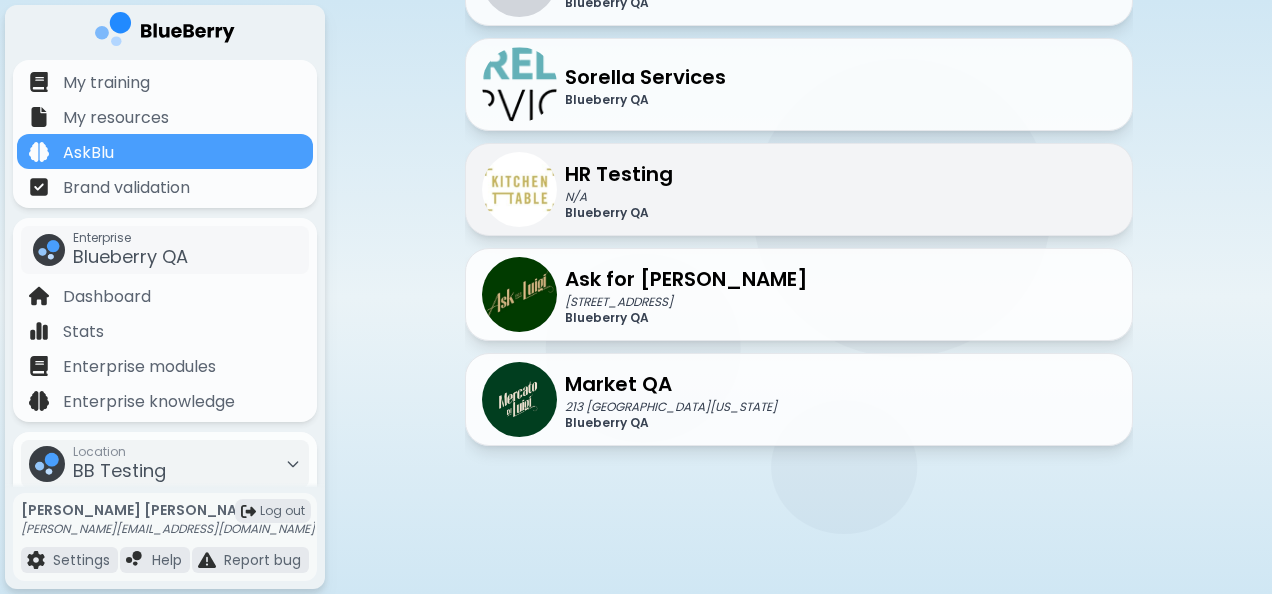 scroll, scrollTop: 692, scrollLeft: 0, axis: vertical 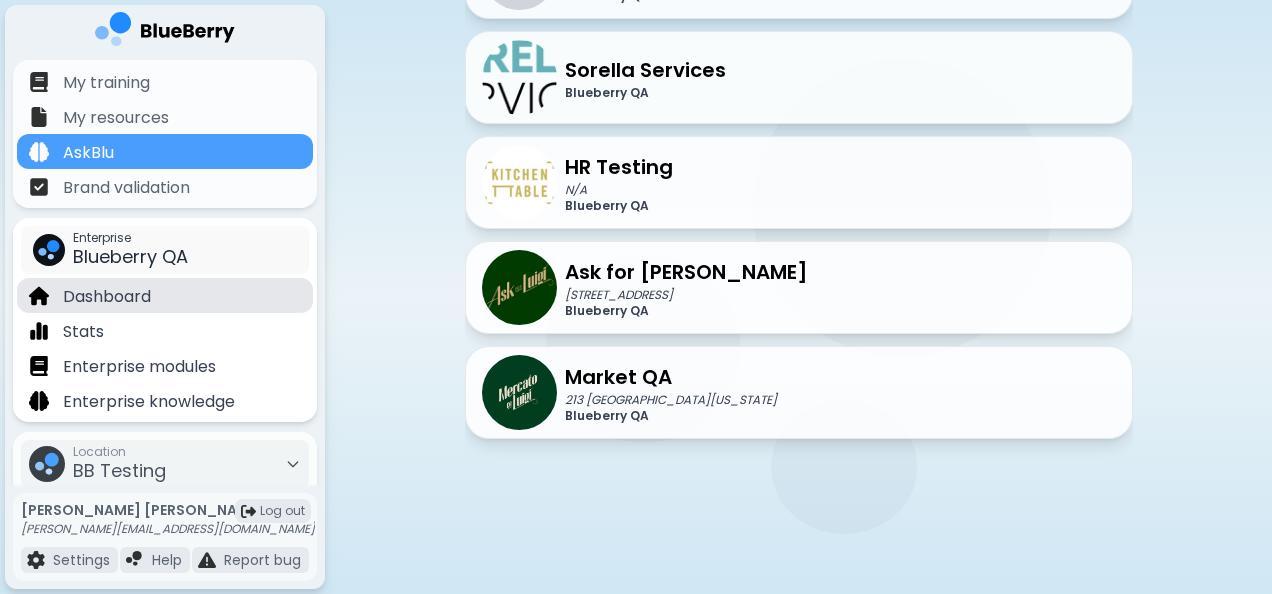 click on "Dashboard" at bounding box center (107, 297) 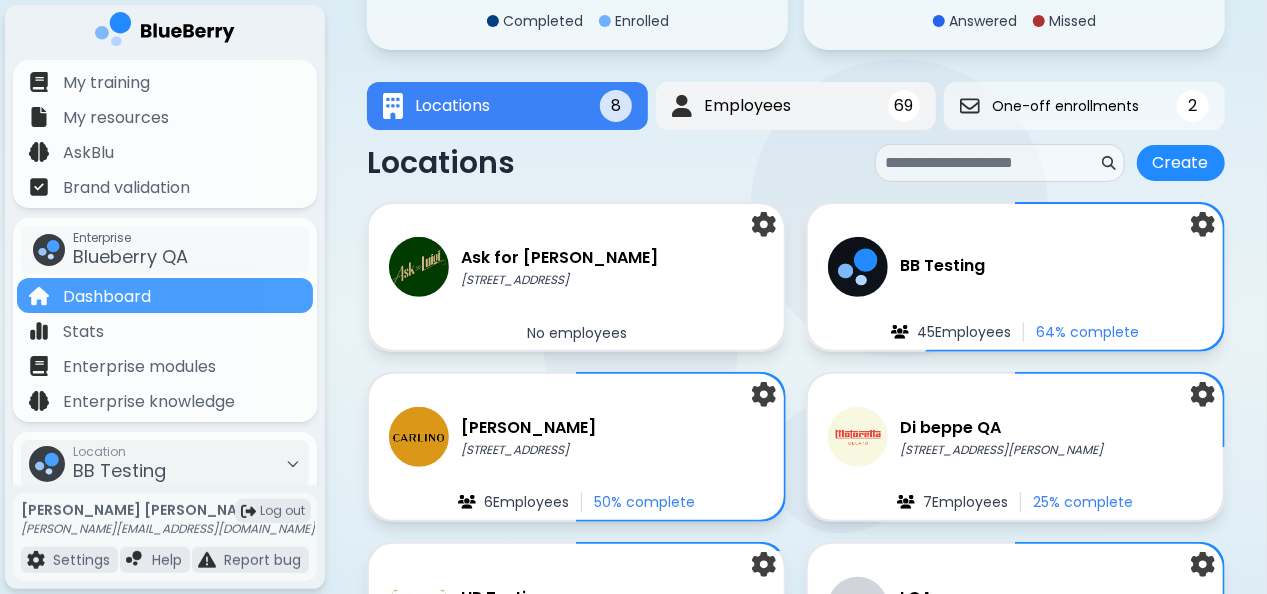 scroll, scrollTop: 0, scrollLeft: 0, axis: both 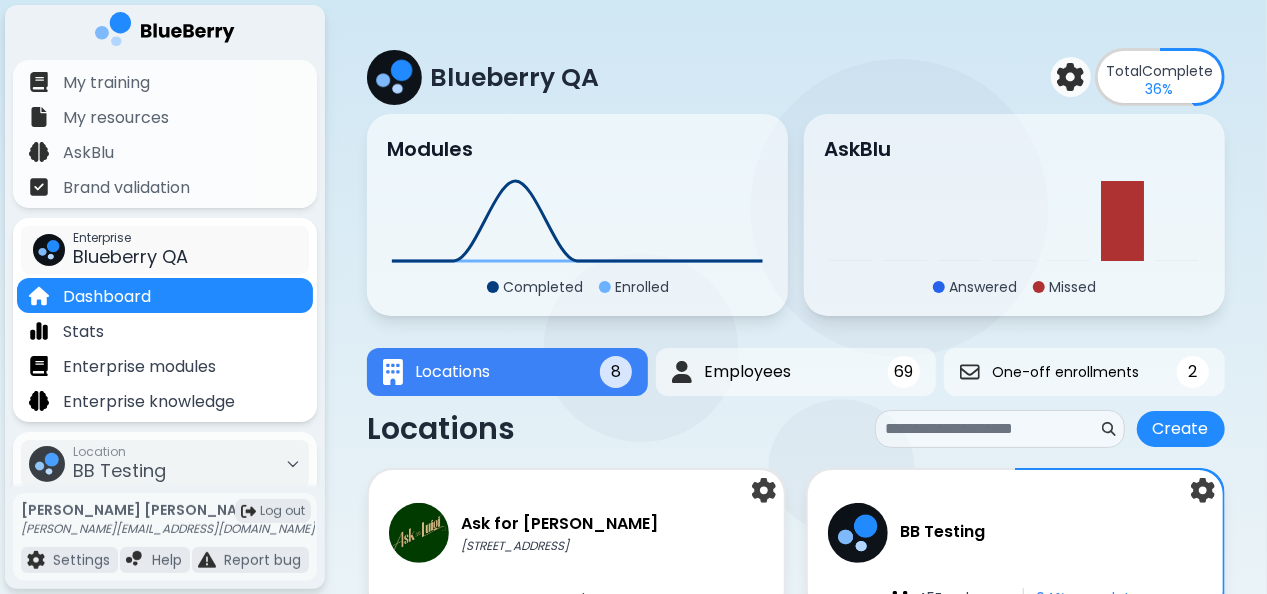 click on "Blueberry QA" at bounding box center [130, 256] 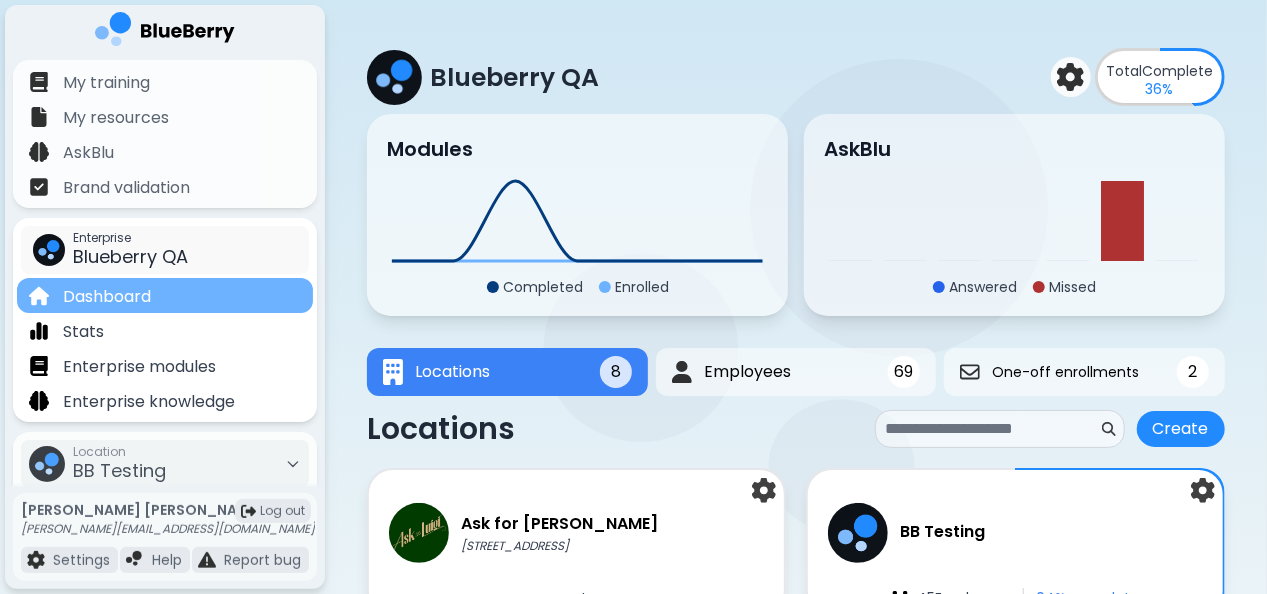 click on "Dashboard" at bounding box center [107, 297] 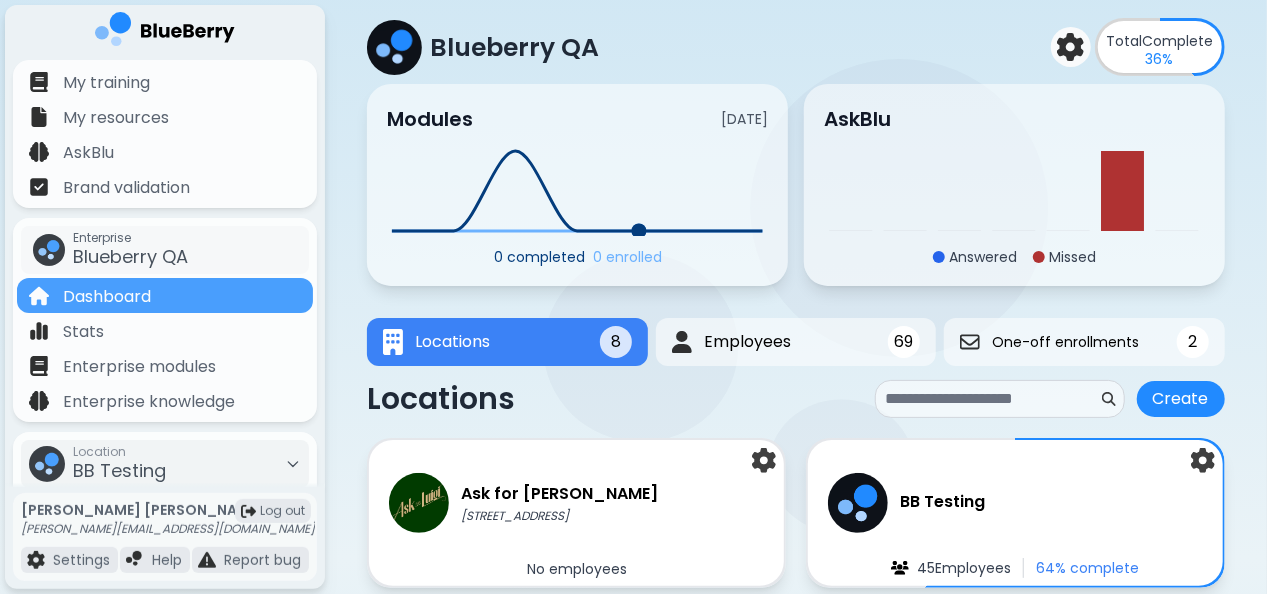 scroll, scrollTop: 0, scrollLeft: 0, axis: both 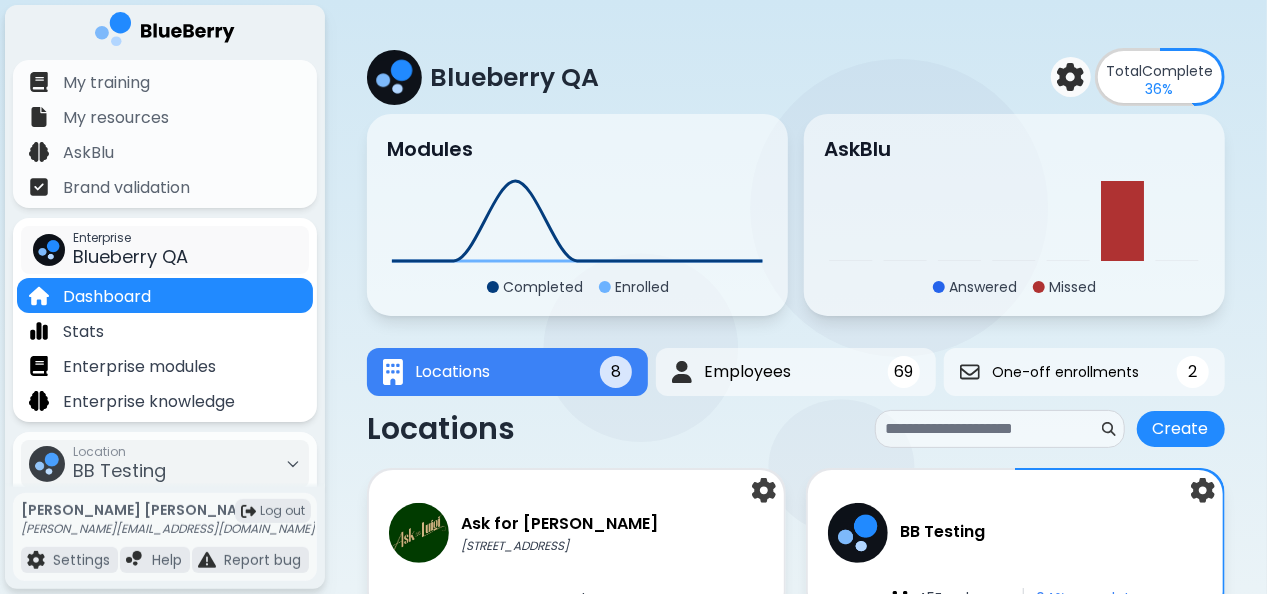 click on "Enterprise Blueberry QA" at bounding box center [165, 250] 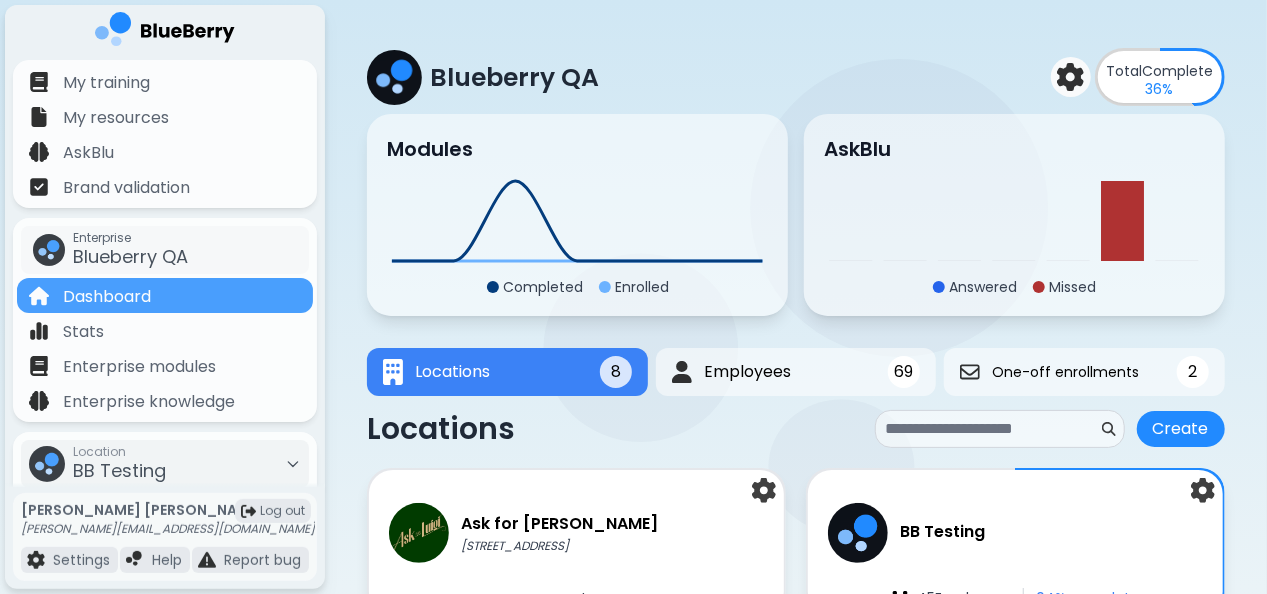 click at bounding box center [165, 32] 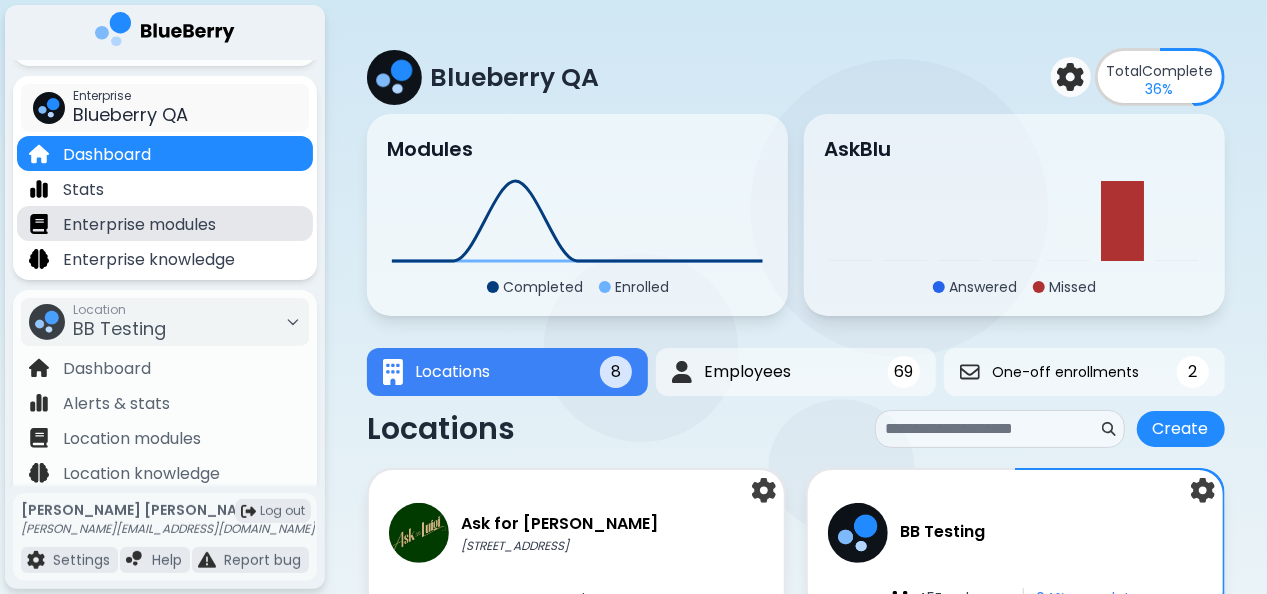scroll, scrollTop: 210, scrollLeft: 0, axis: vertical 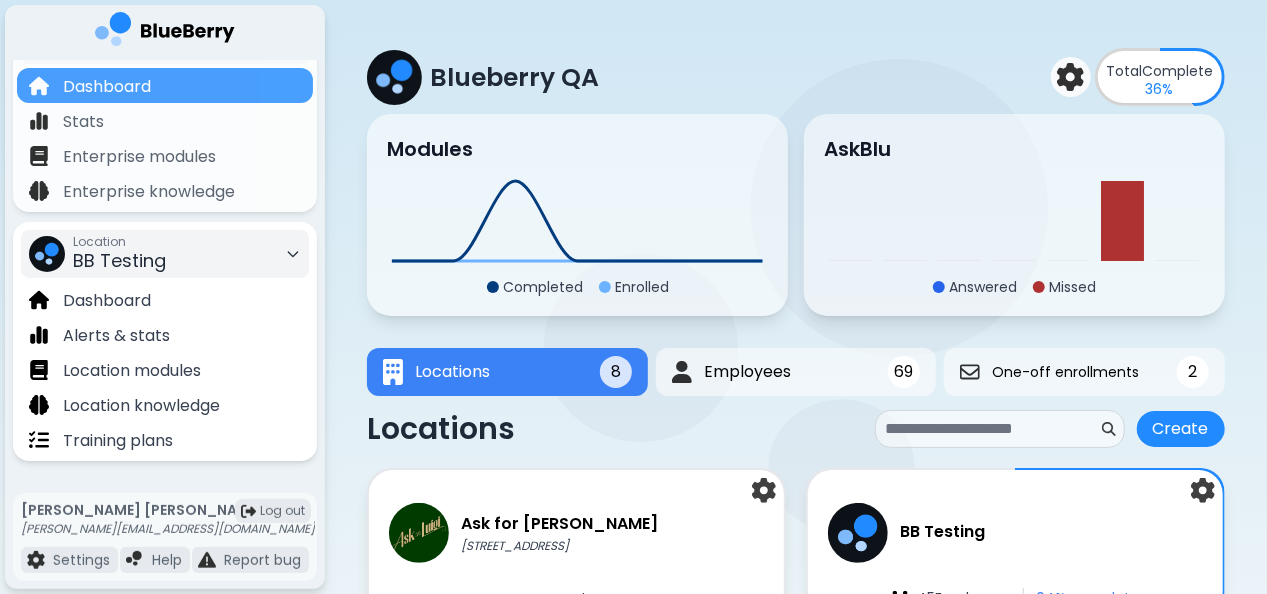 click on "BB Testing" at bounding box center (119, 260) 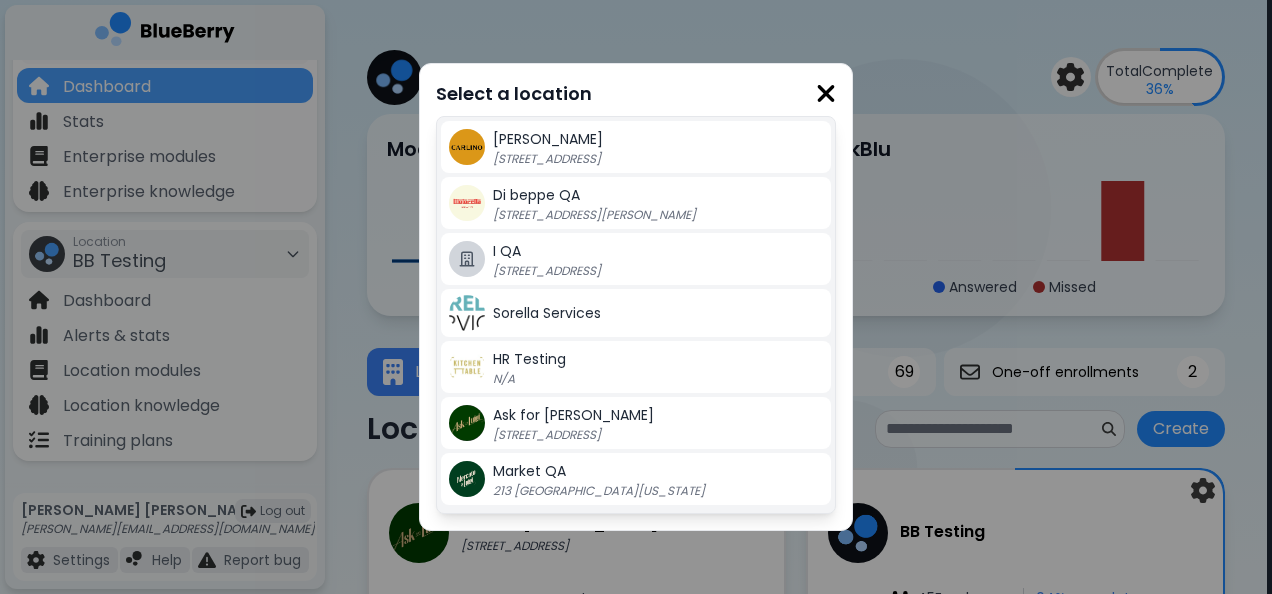 click at bounding box center [826, 93] 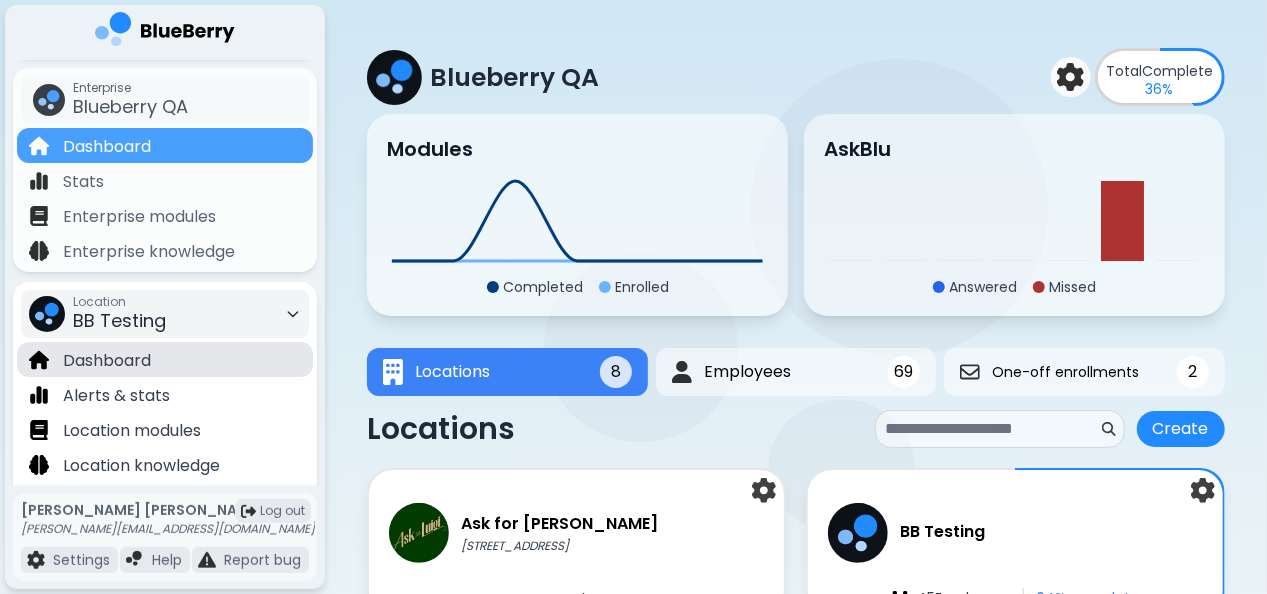 scroll, scrollTop: 210, scrollLeft: 0, axis: vertical 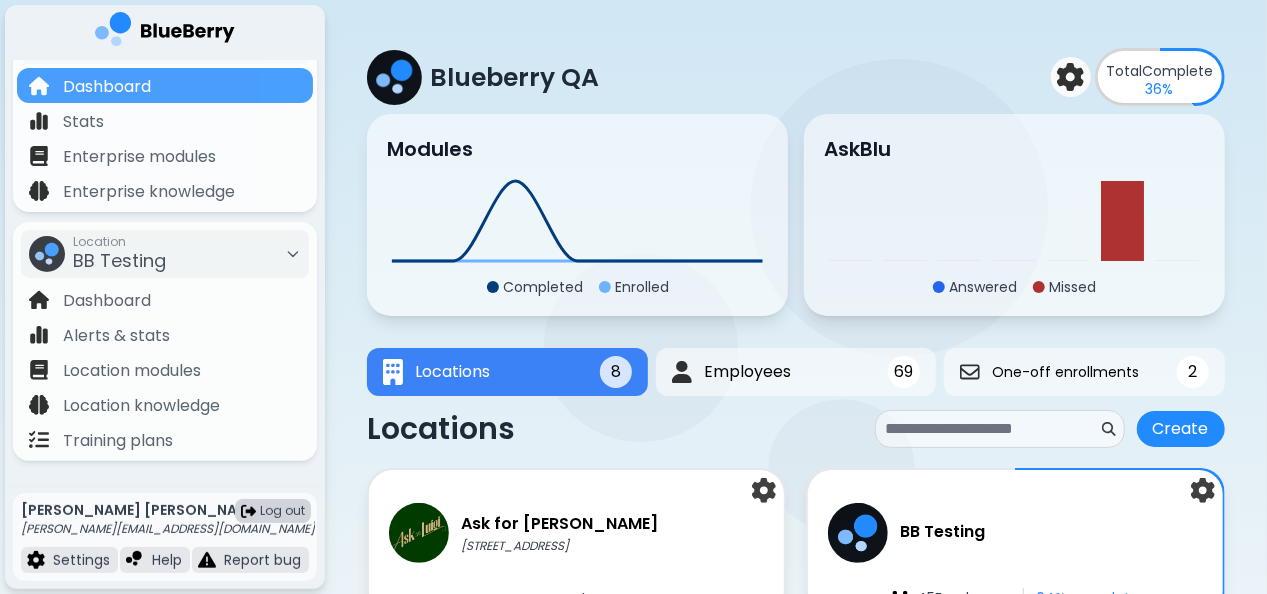 click on "Log out" at bounding box center (282, 511) 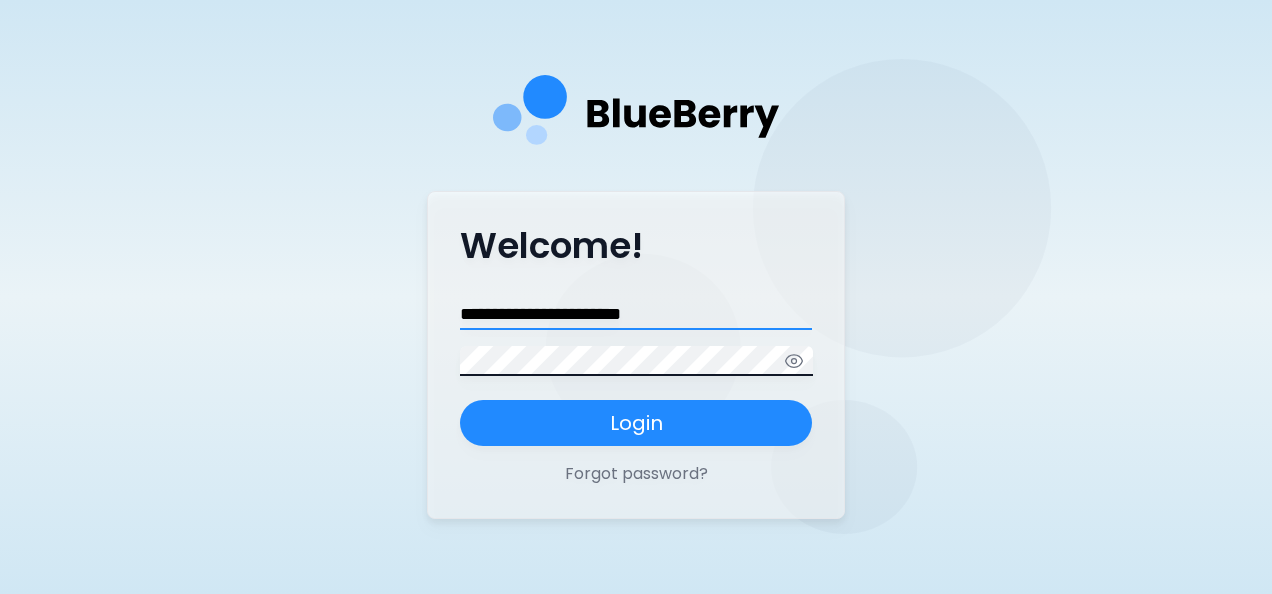 click on "**********" at bounding box center (636, 315) 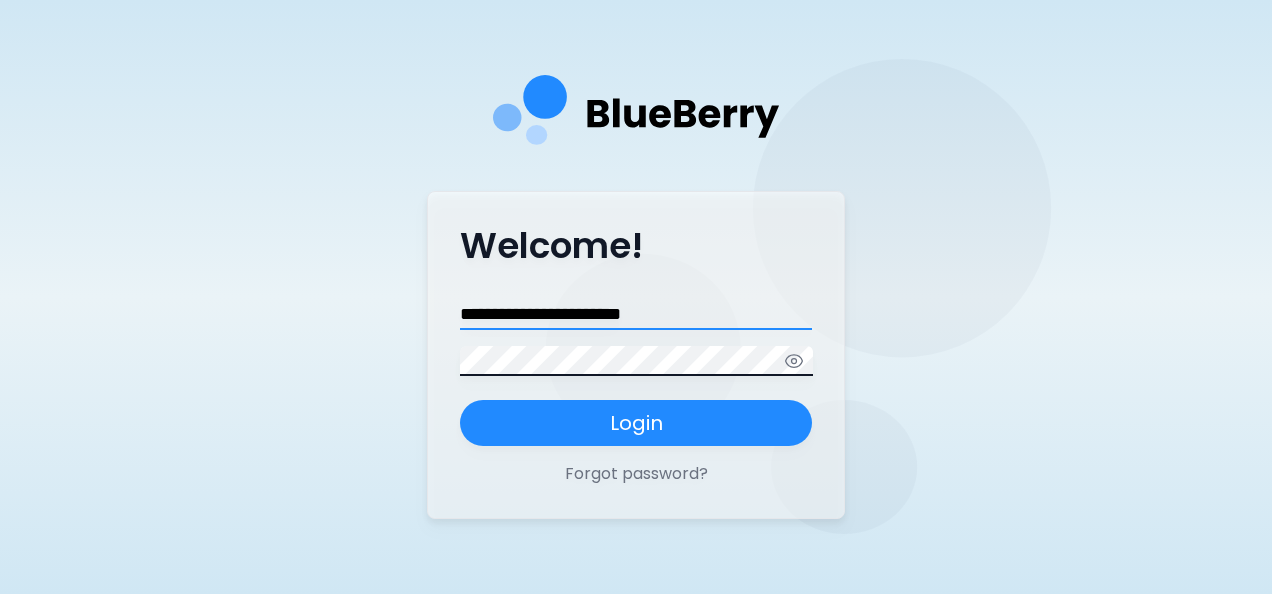 type on "**********" 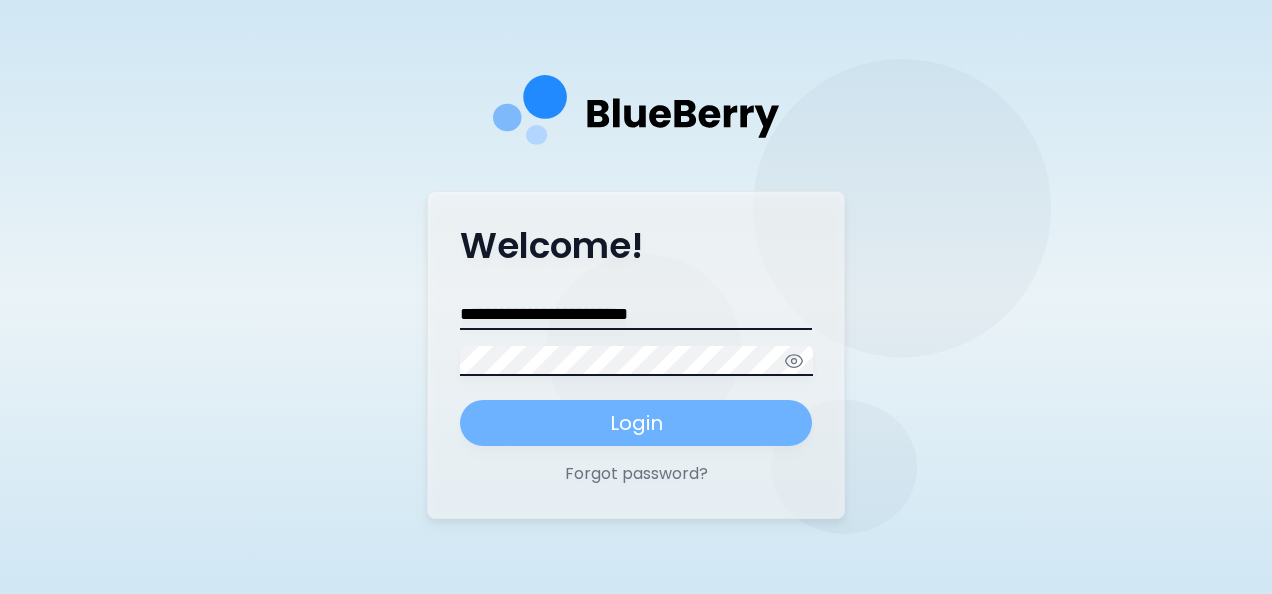 click on "Login" at bounding box center [636, 423] 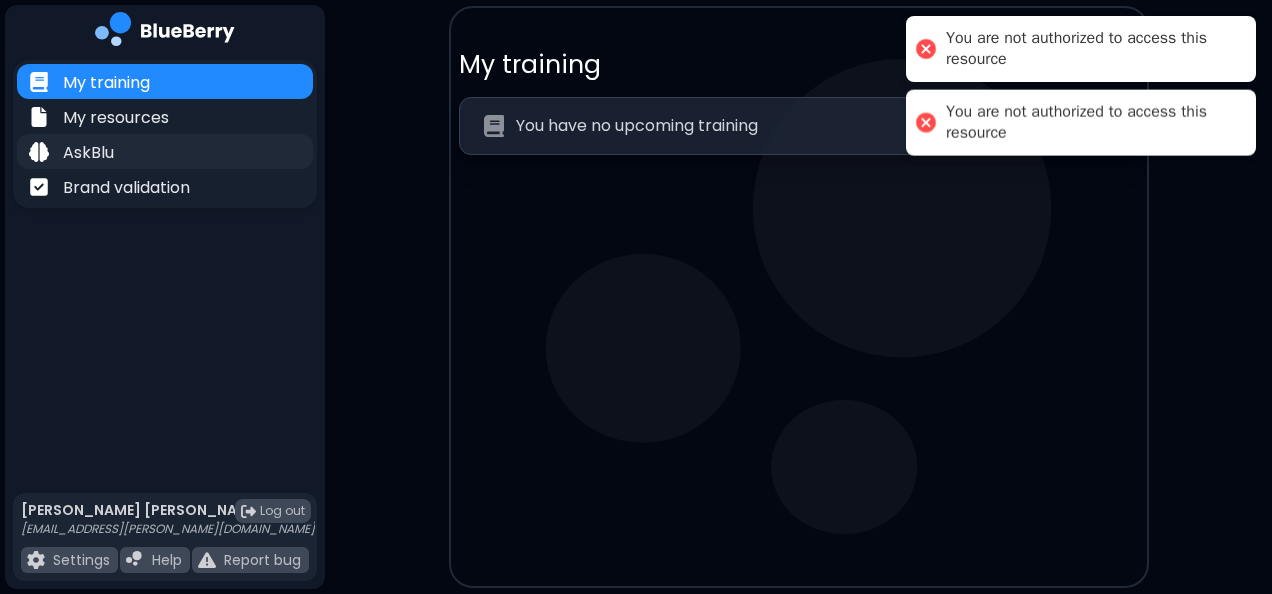 click on "AskBlu" at bounding box center [165, 151] 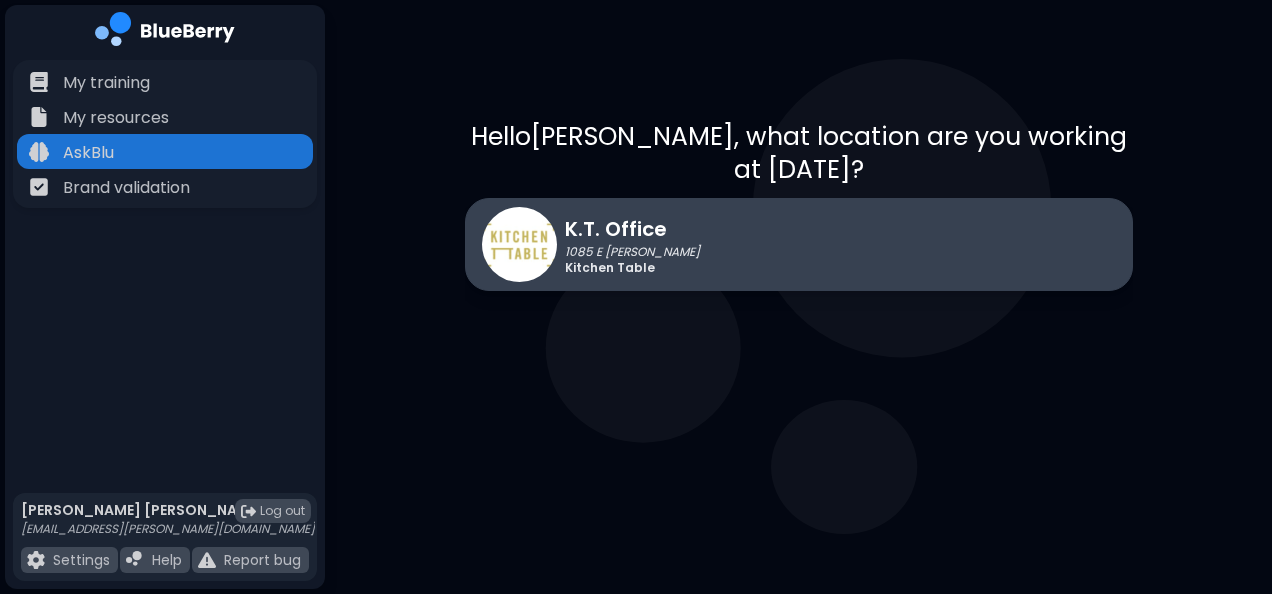 click on "K.T. Office" at bounding box center (632, 229) 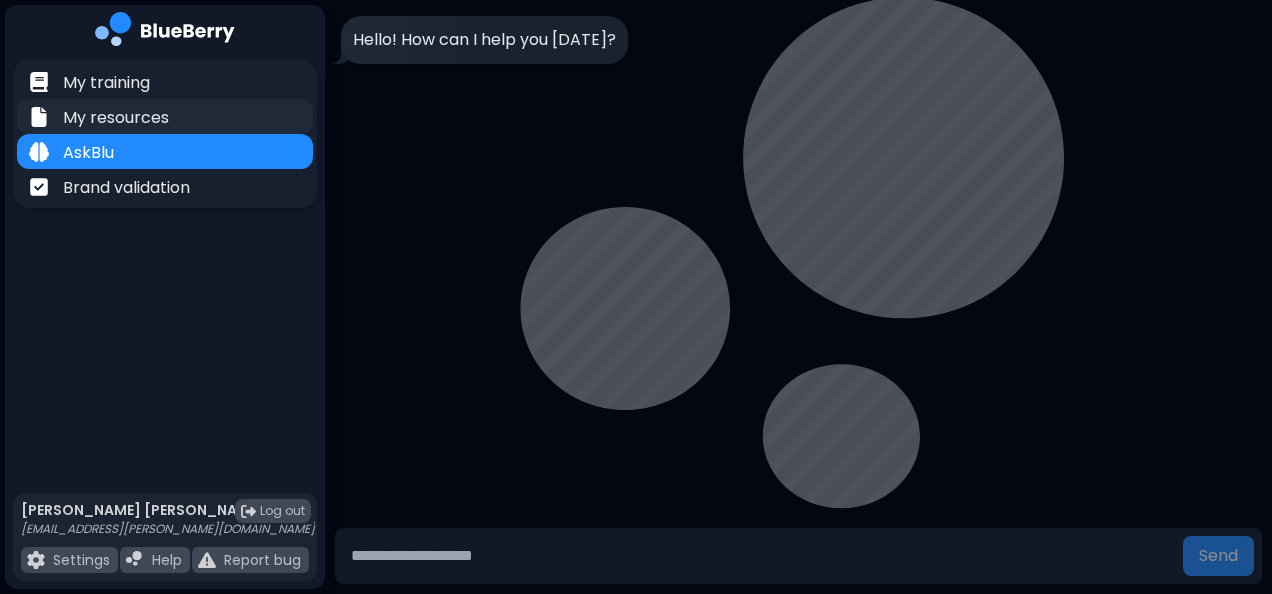 click on "My resources" at bounding box center (116, 118) 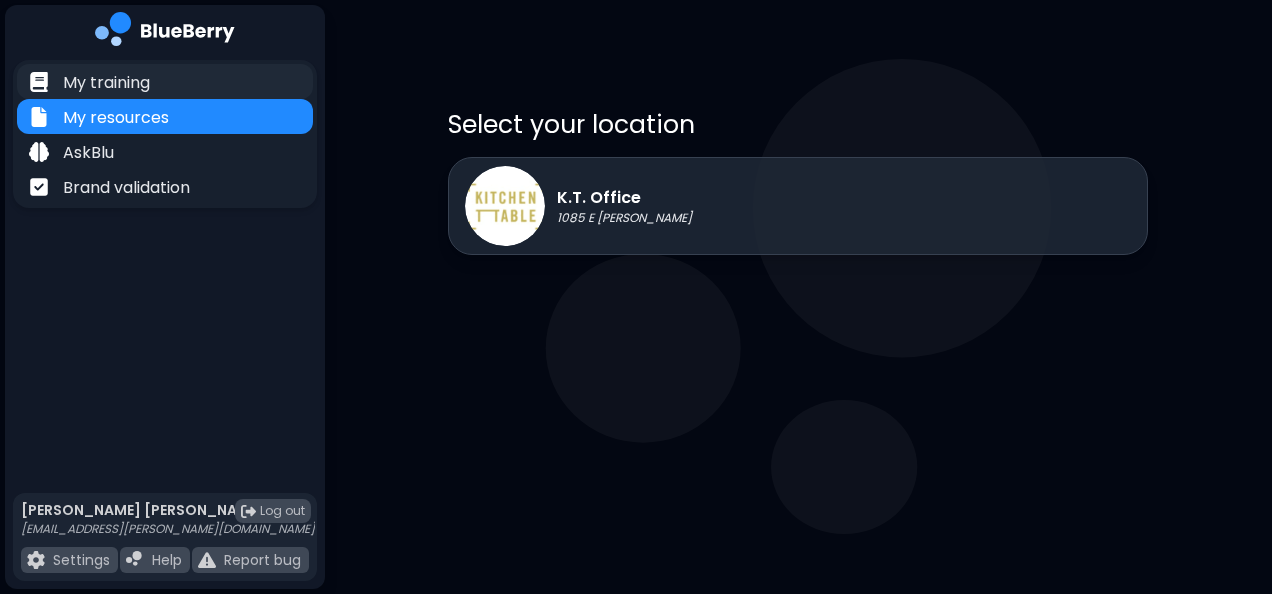 click on "My training" at bounding box center (106, 83) 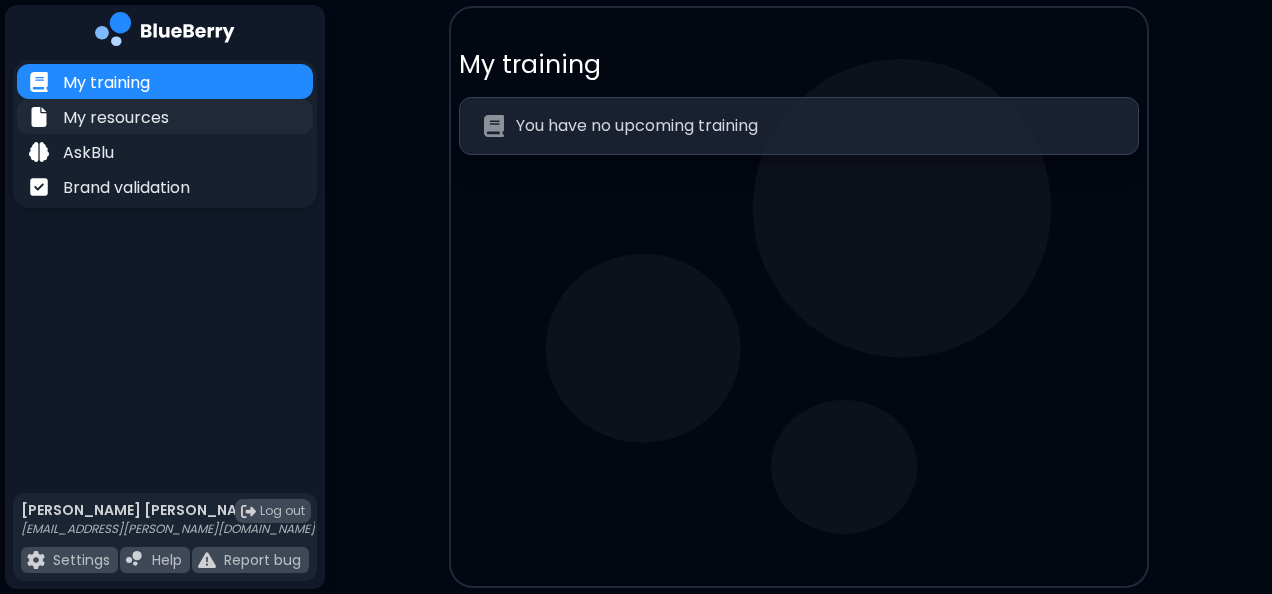 click on "My resources" at bounding box center (116, 118) 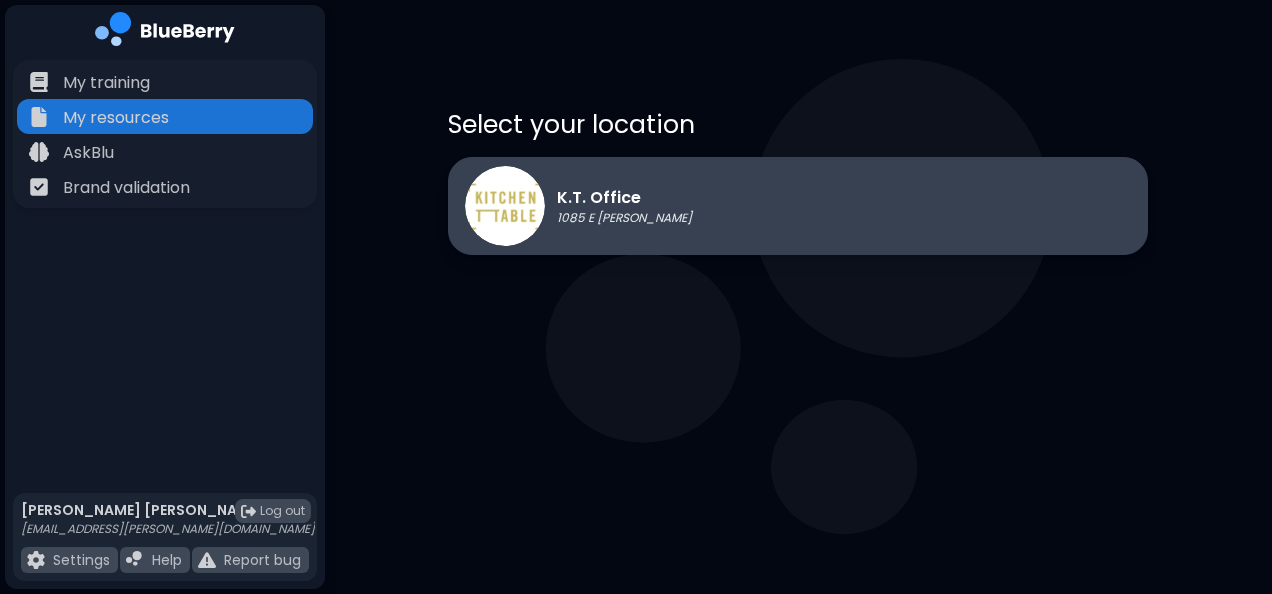 click on "K.T. Office" at bounding box center [624, 198] 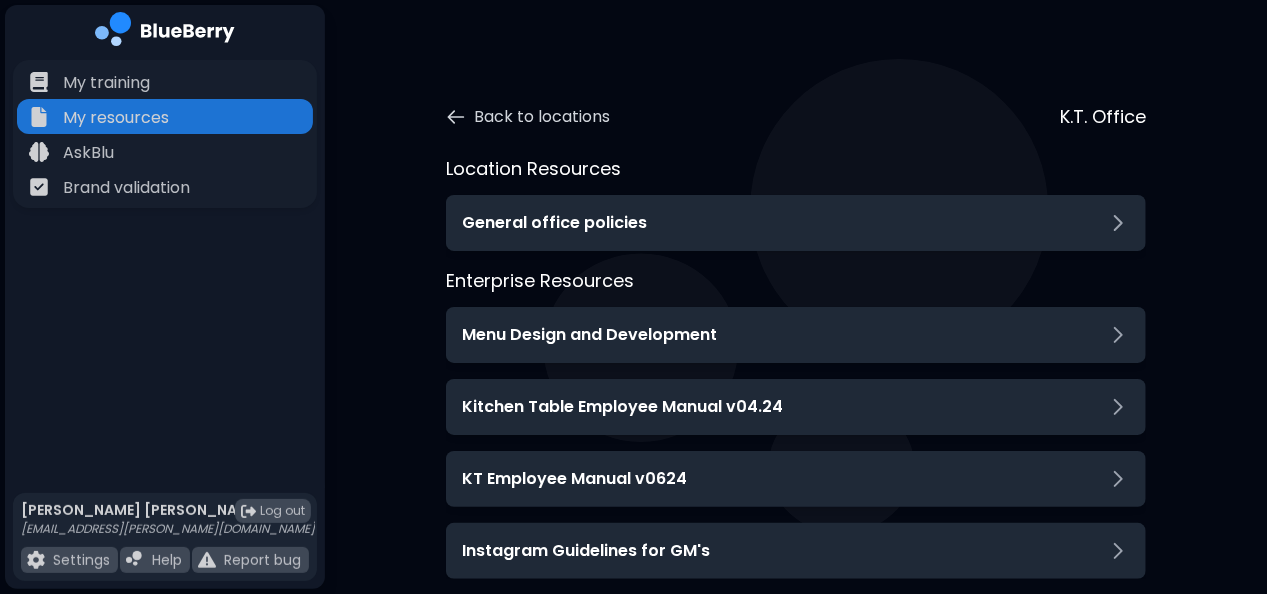 scroll, scrollTop: 38, scrollLeft: 0, axis: vertical 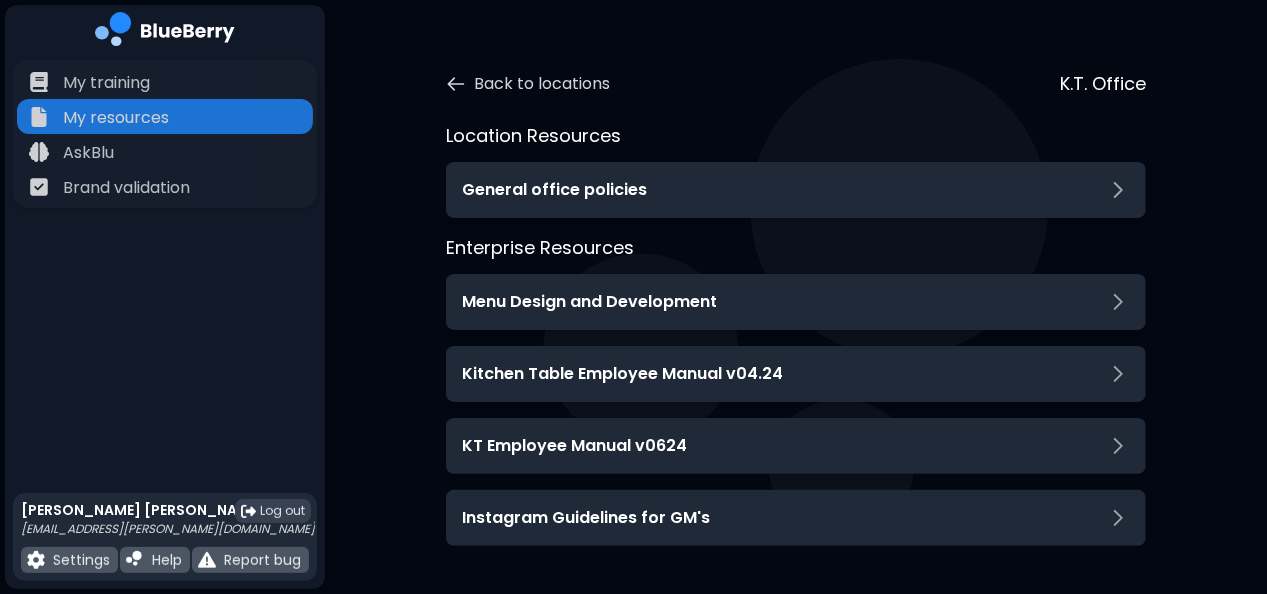 click on "Log out" at bounding box center (273, 511) 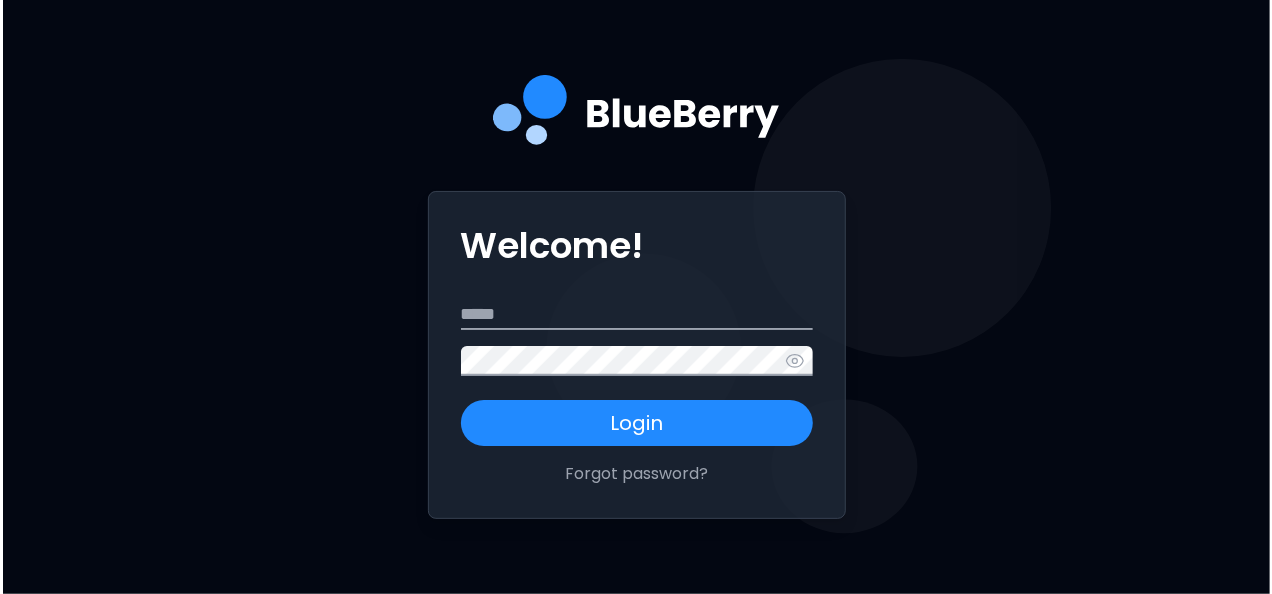 scroll, scrollTop: 0, scrollLeft: 0, axis: both 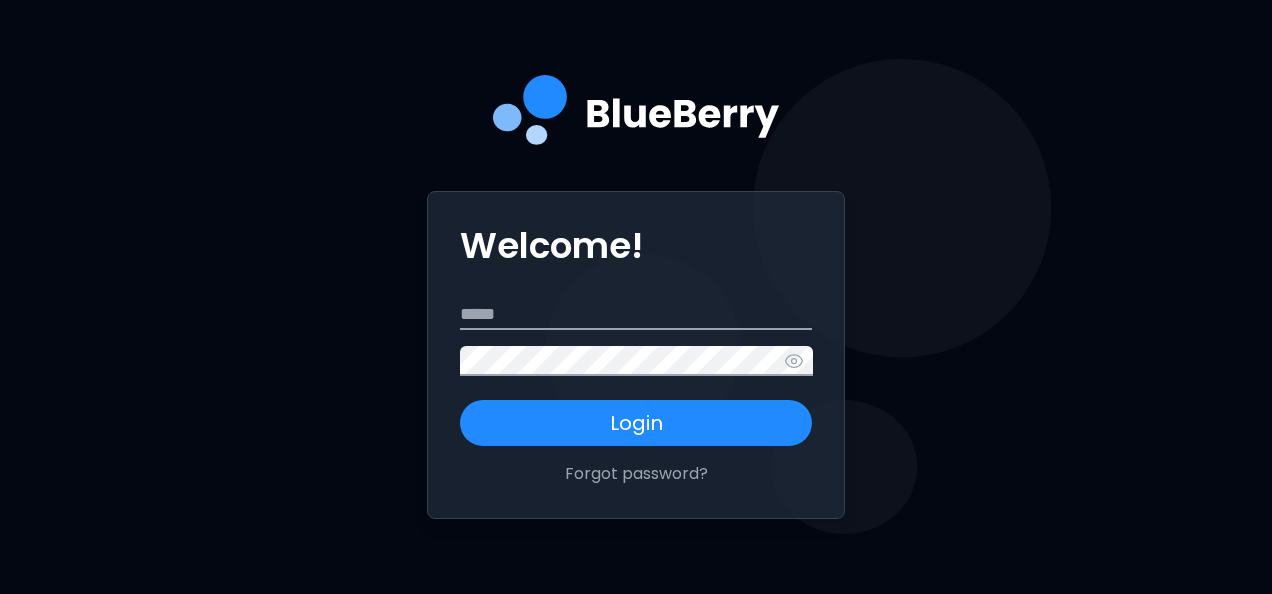 type on "**********" 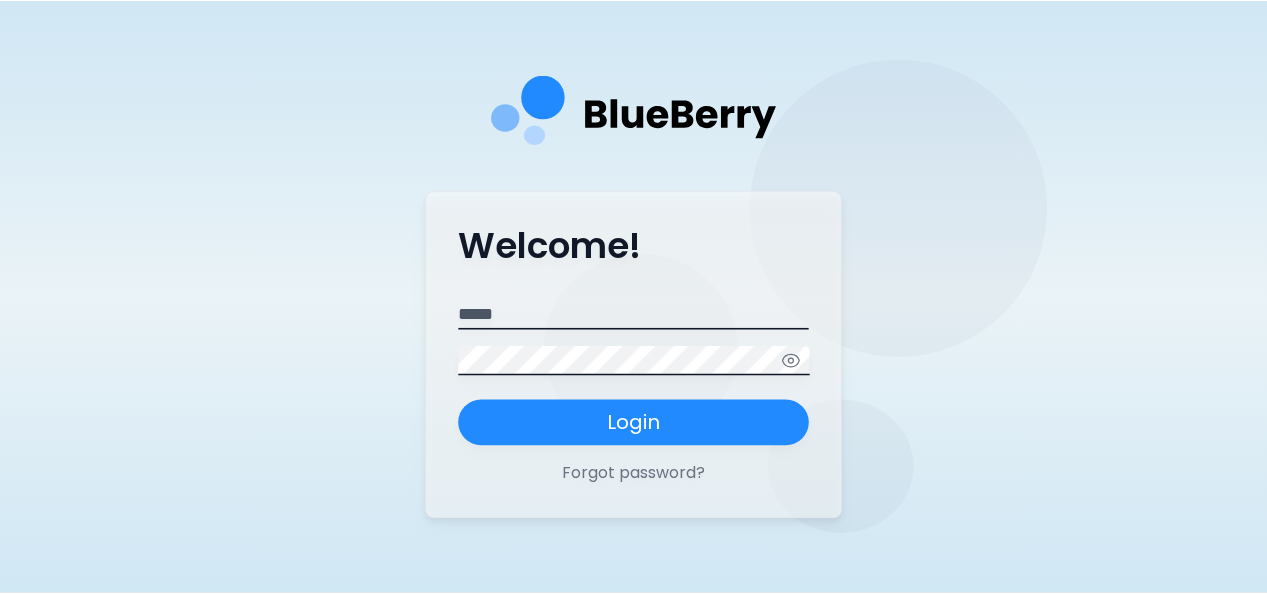 scroll, scrollTop: 0, scrollLeft: 0, axis: both 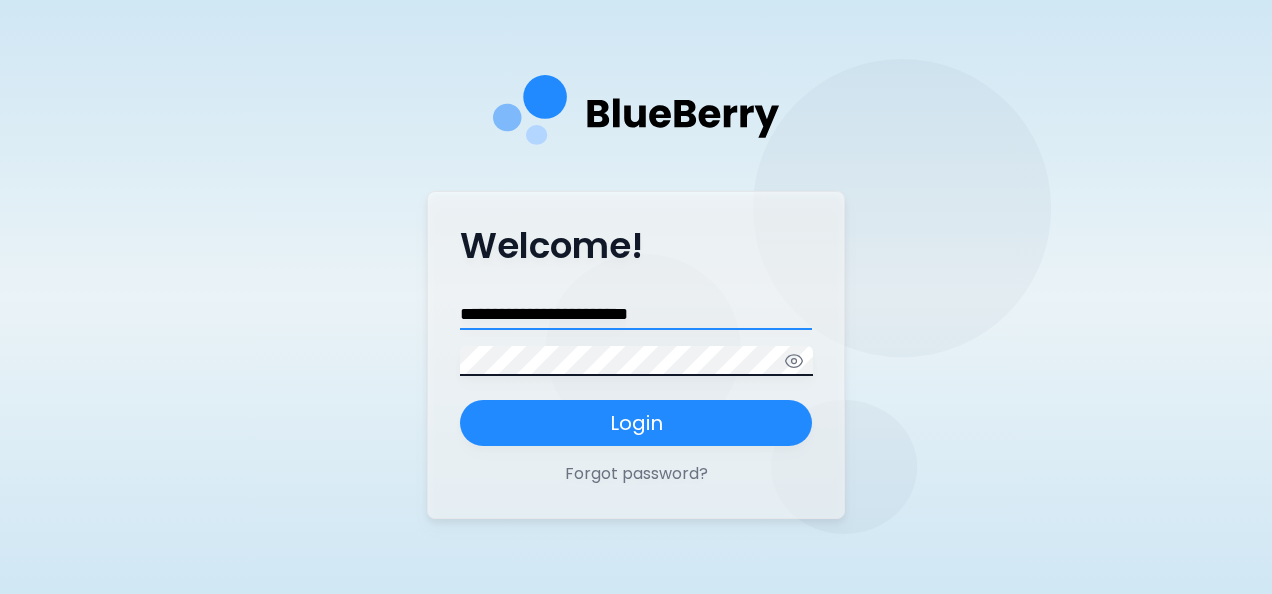 click on "**********" at bounding box center [636, 315] 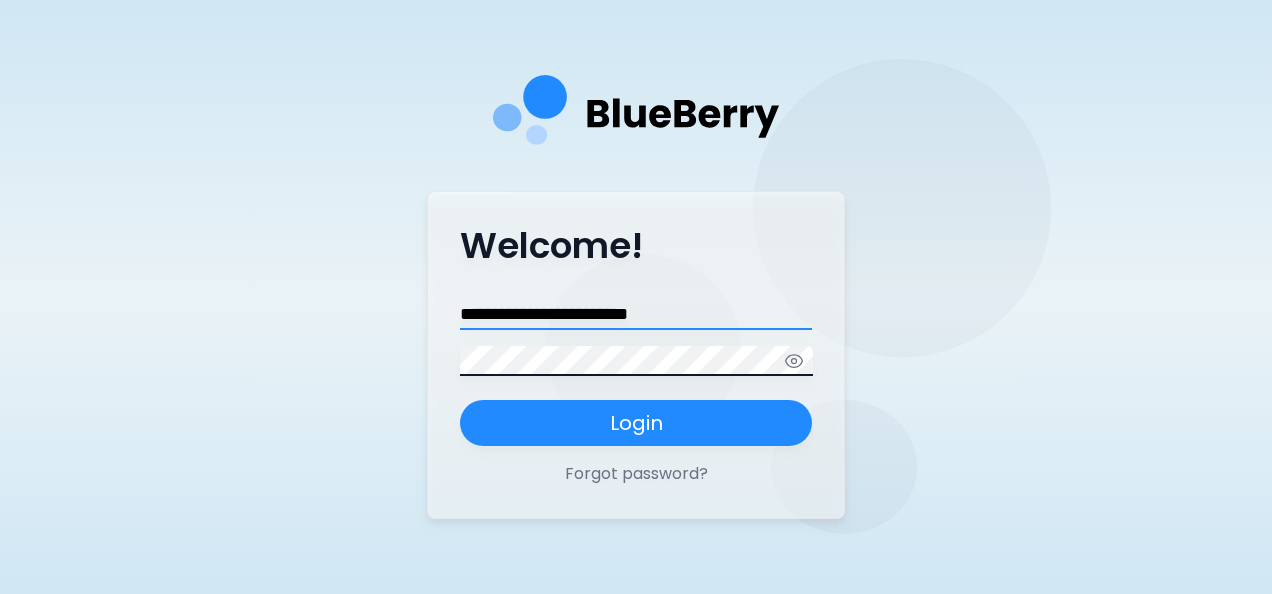 type on "**********" 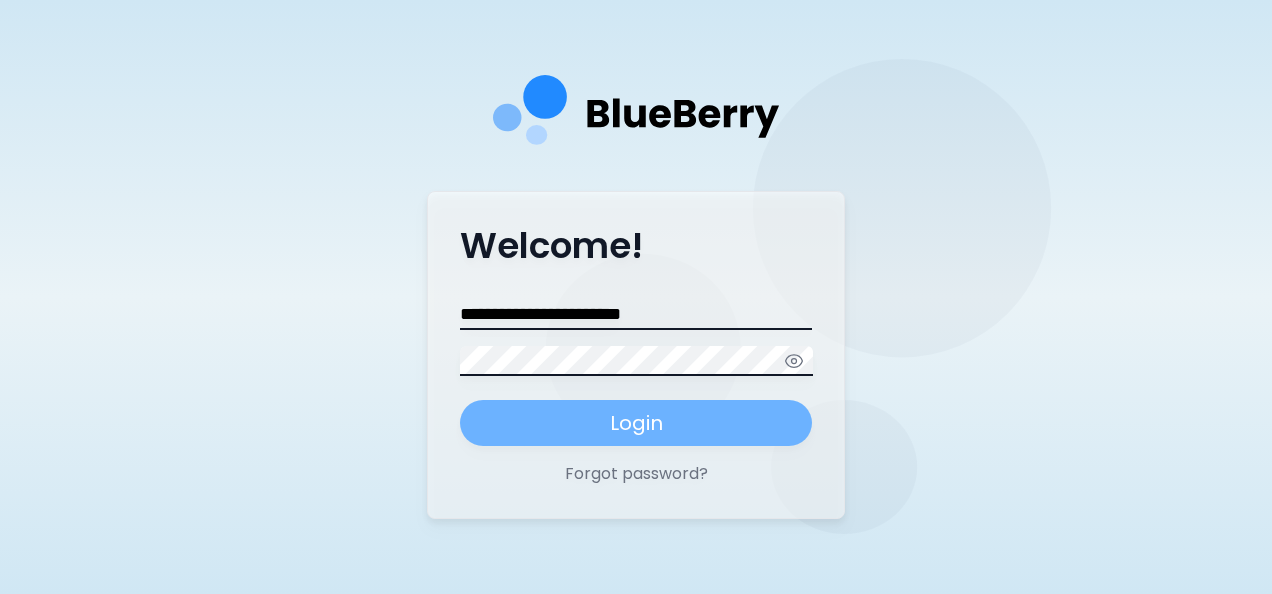 click on "Login" at bounding box center (636, 423) 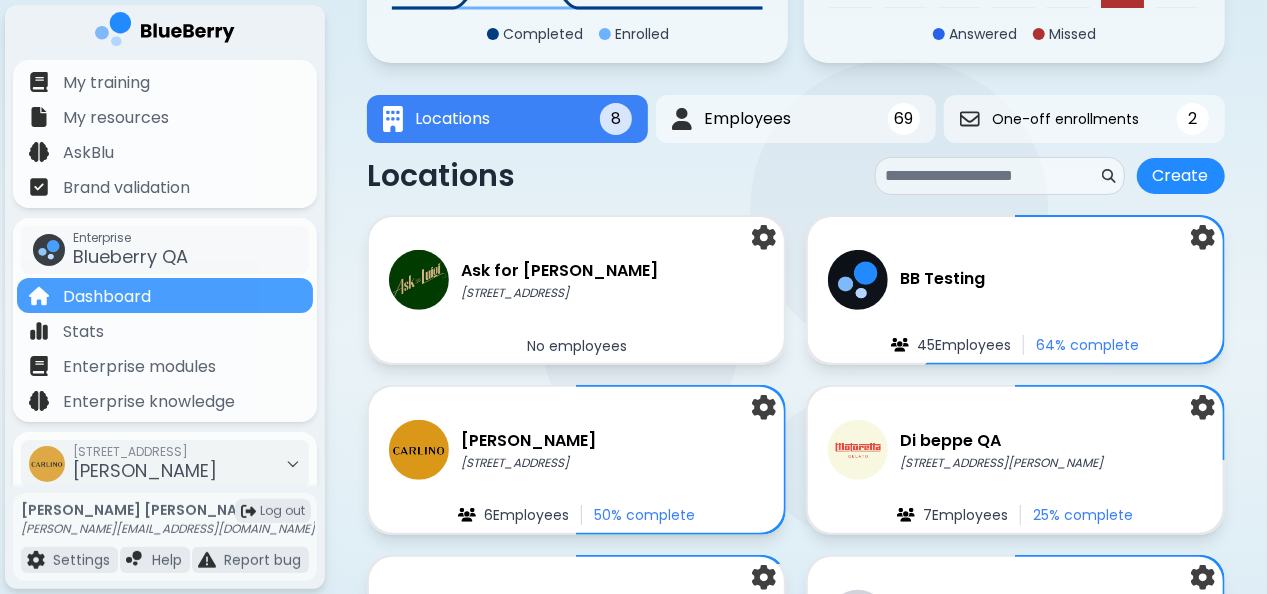 scroll, scrollTop: 0, scrollLeft: 0, axis: both 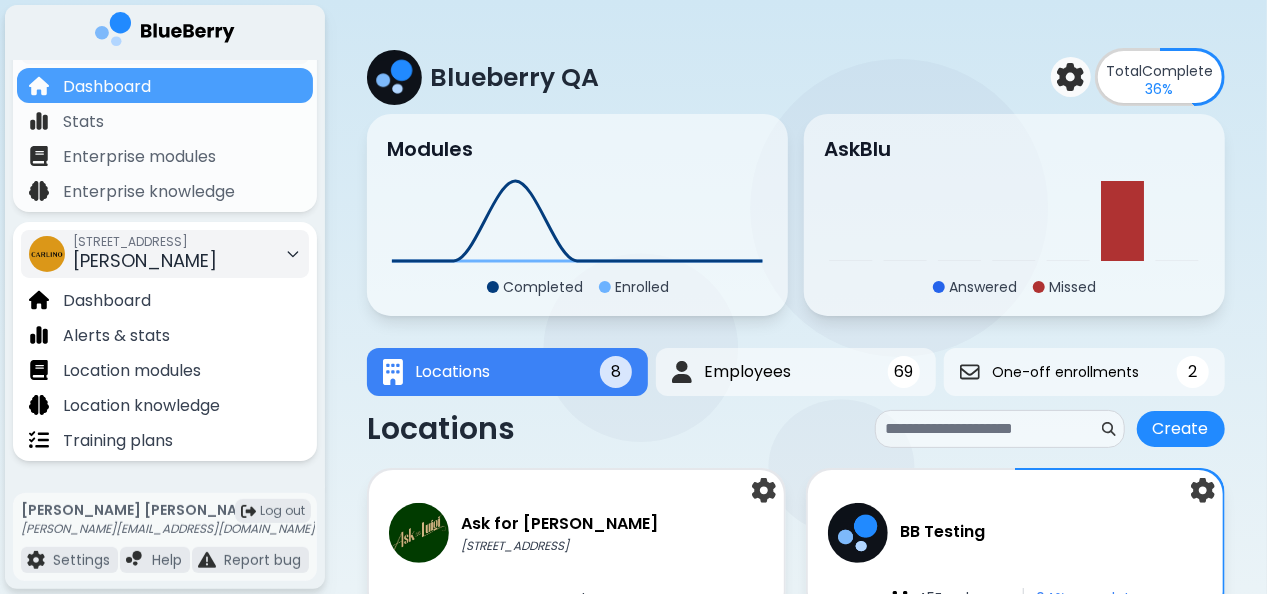 click on "[STREET_ADDRESS][PERSON_NAME]" at bounding box center [165, 254] 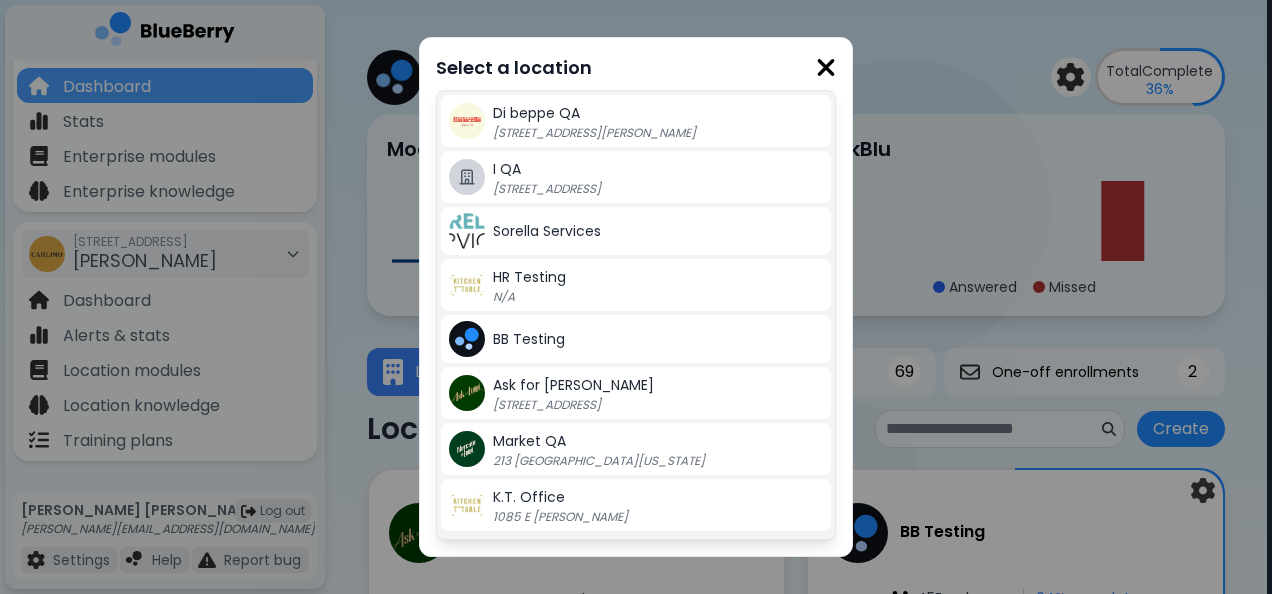 click on "1085 E [PERSON_NAME]" at bounding box center [618, 517] 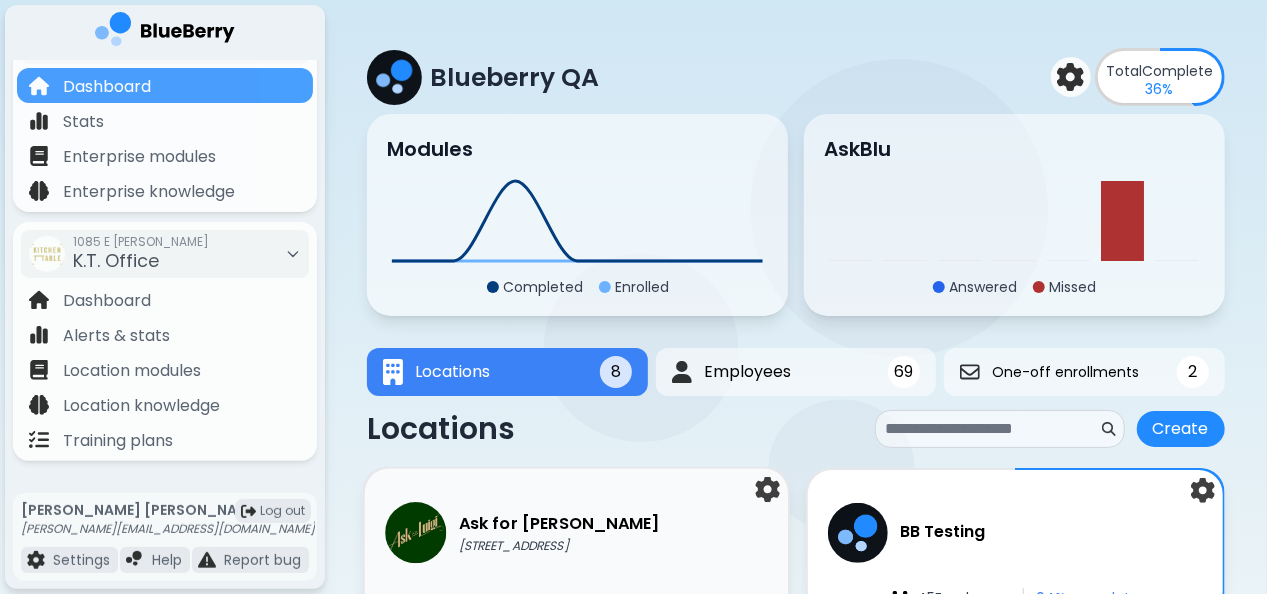 scroll, scrollTop: 120, scrollLeft: 0, axis: vertical 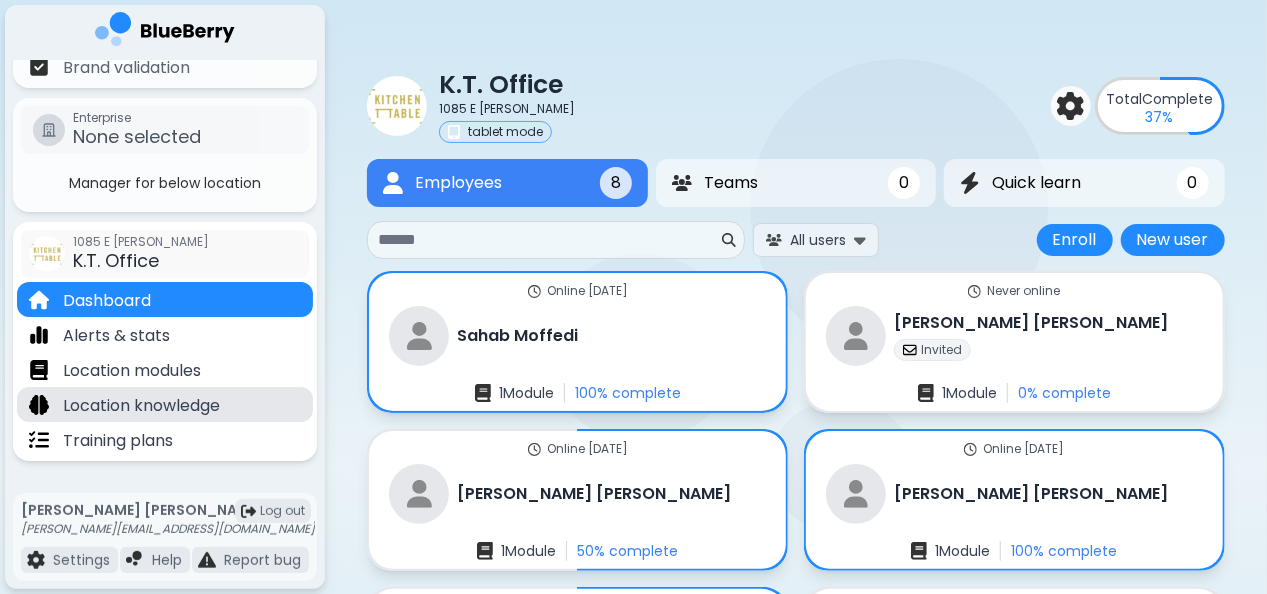 click on "Location knowledge" at bounding box center (141, 406) 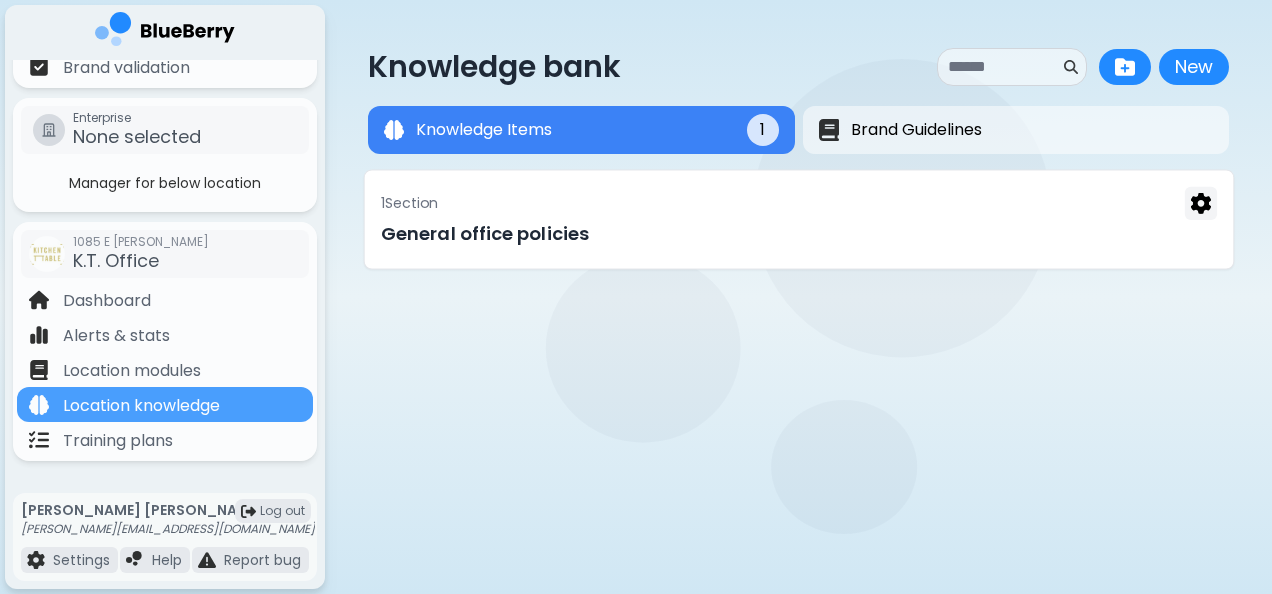 click on "General office policies" at bounding box center (798, 234) 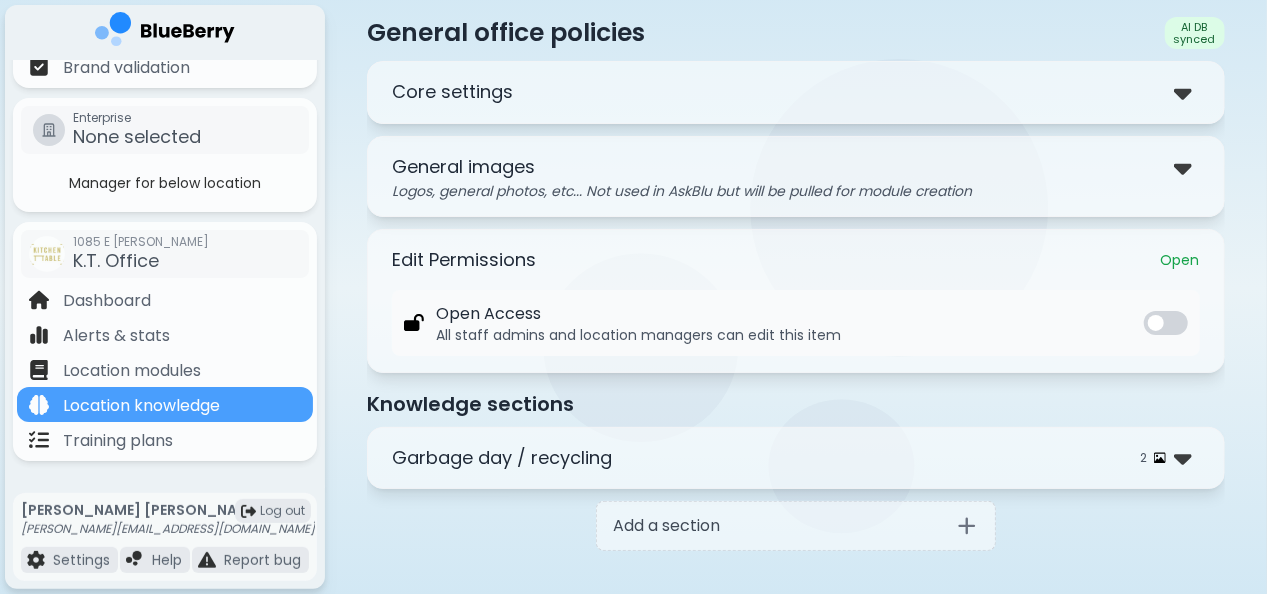 scroll, scrollTop: 74, scrollLeft: 0, axis: vertical 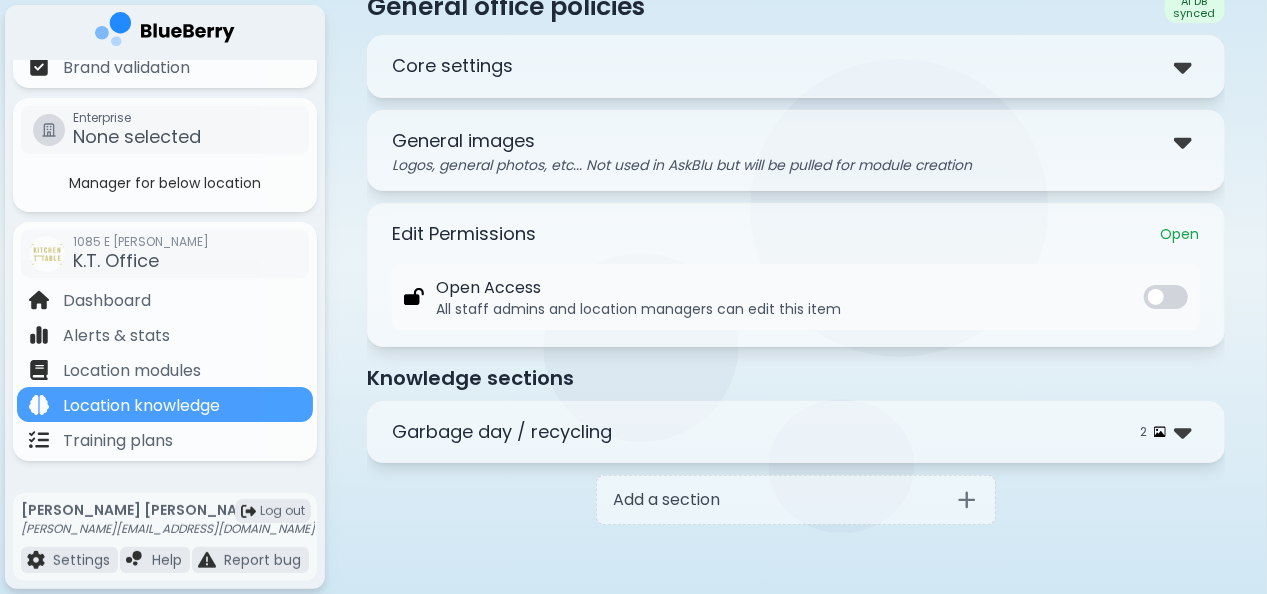 click on "Garbage day / recycling 2" at bounding box center [795, 432] 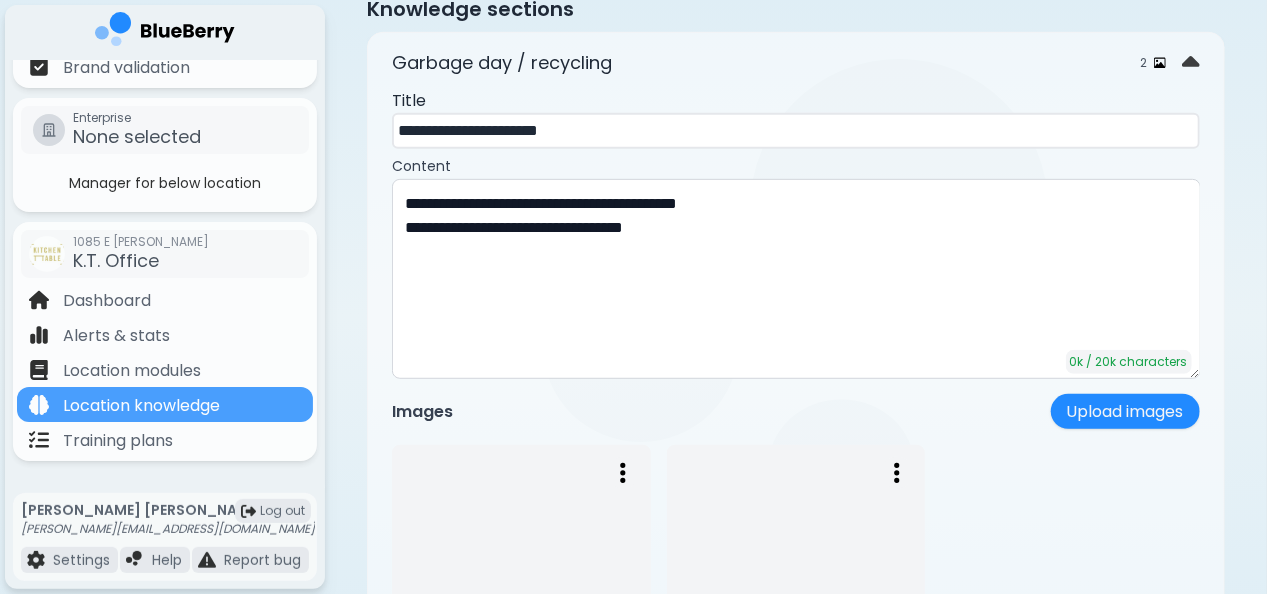 scroll, scrollTop: 474, scrollLeft: 0, axis: vertical 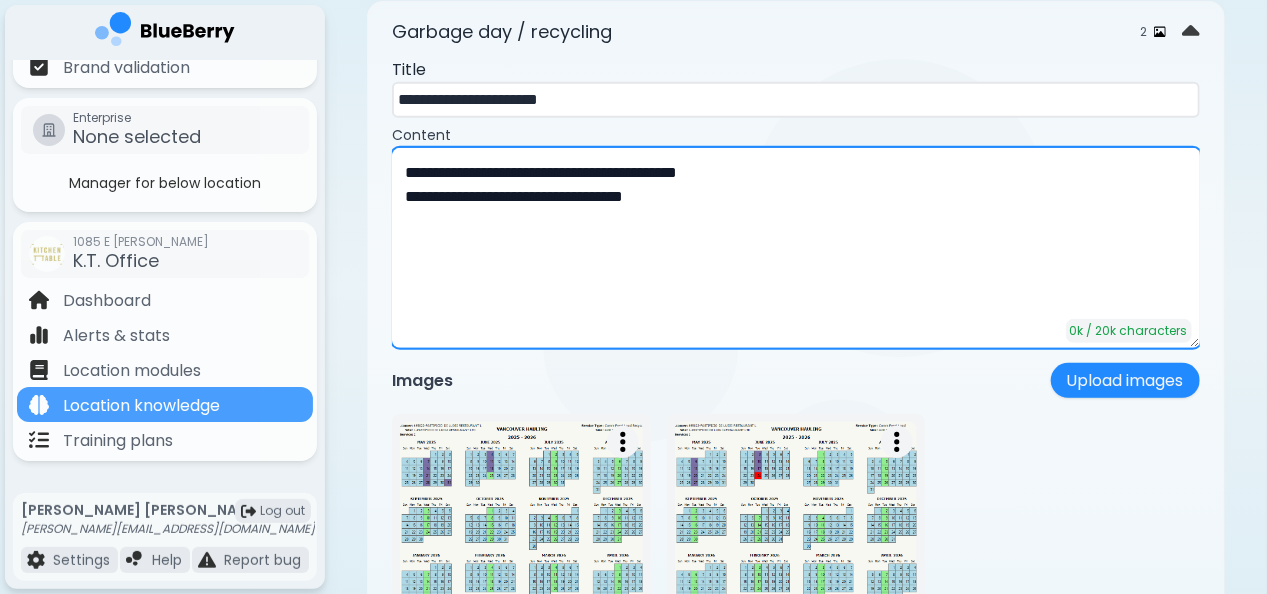 click on "**********" at bounding box center (796, 248) 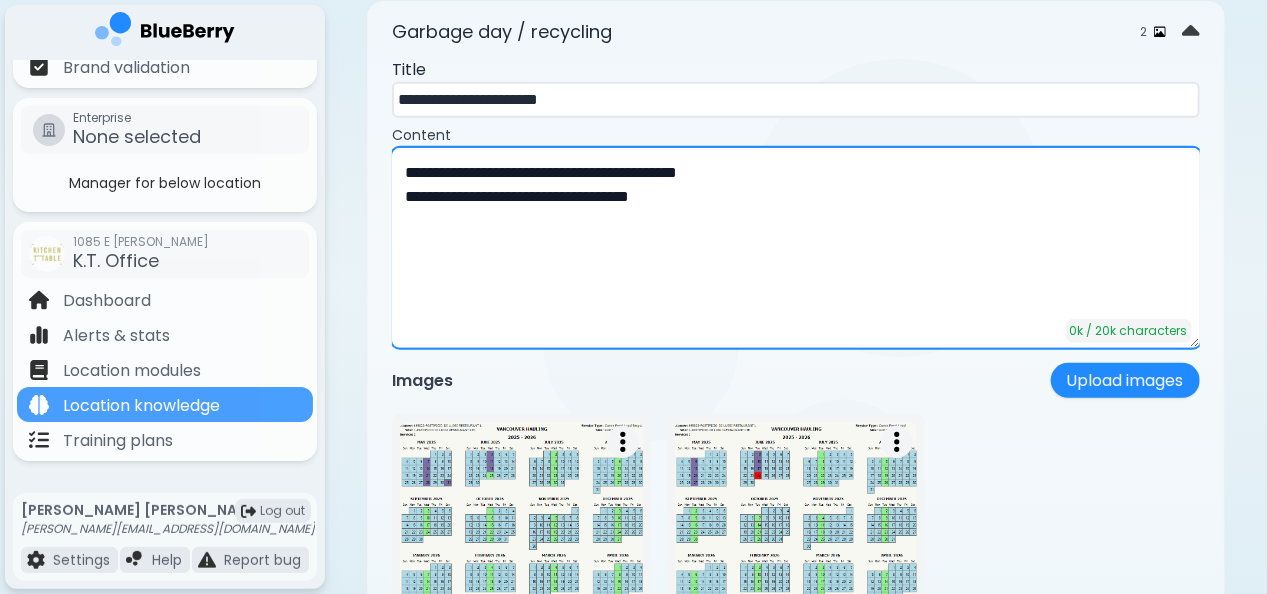 click on "**********" at bounding box center [796, 248] 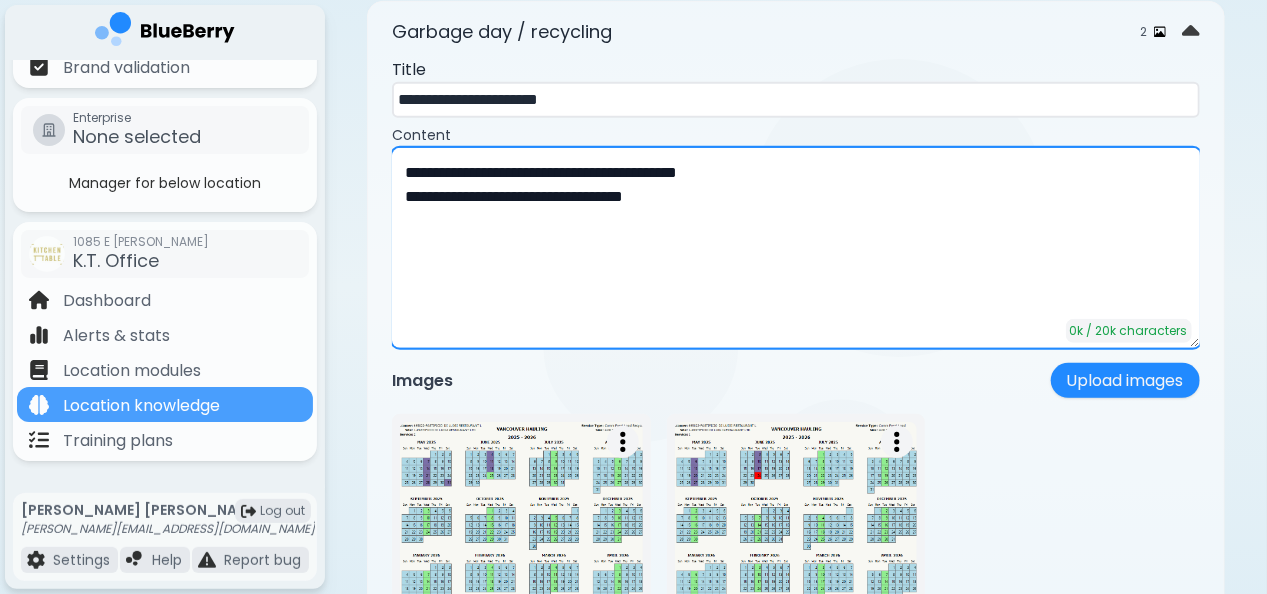 click on "**********" at bounding box center [796, 248] 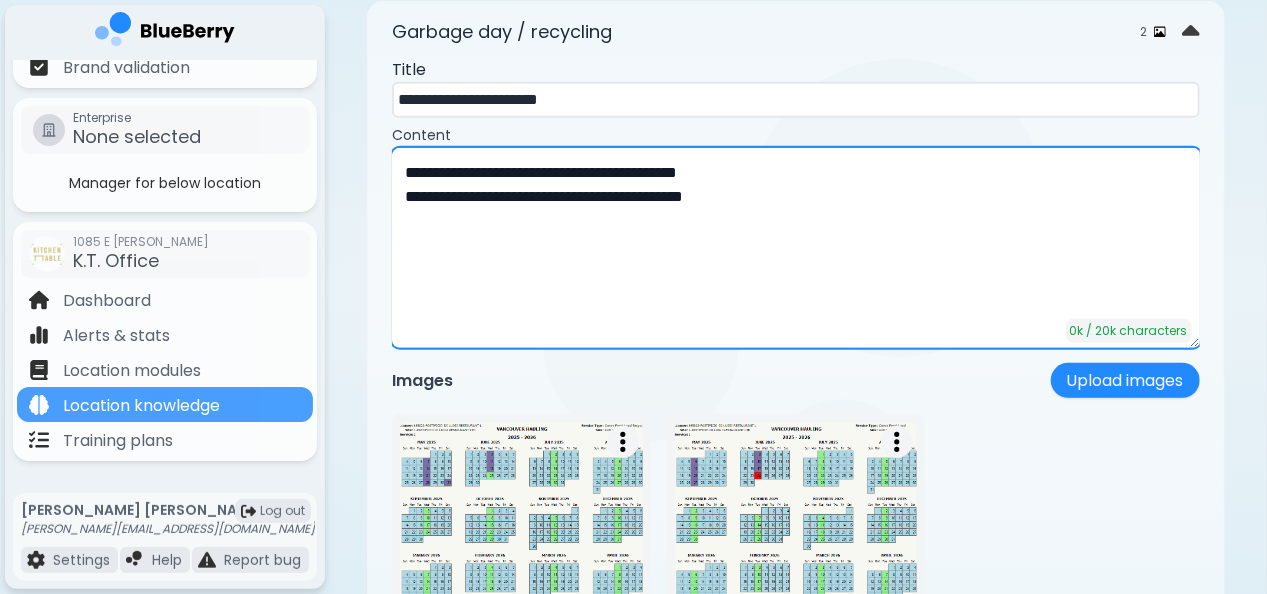 click on "**********" at bounding box center (796, 248) 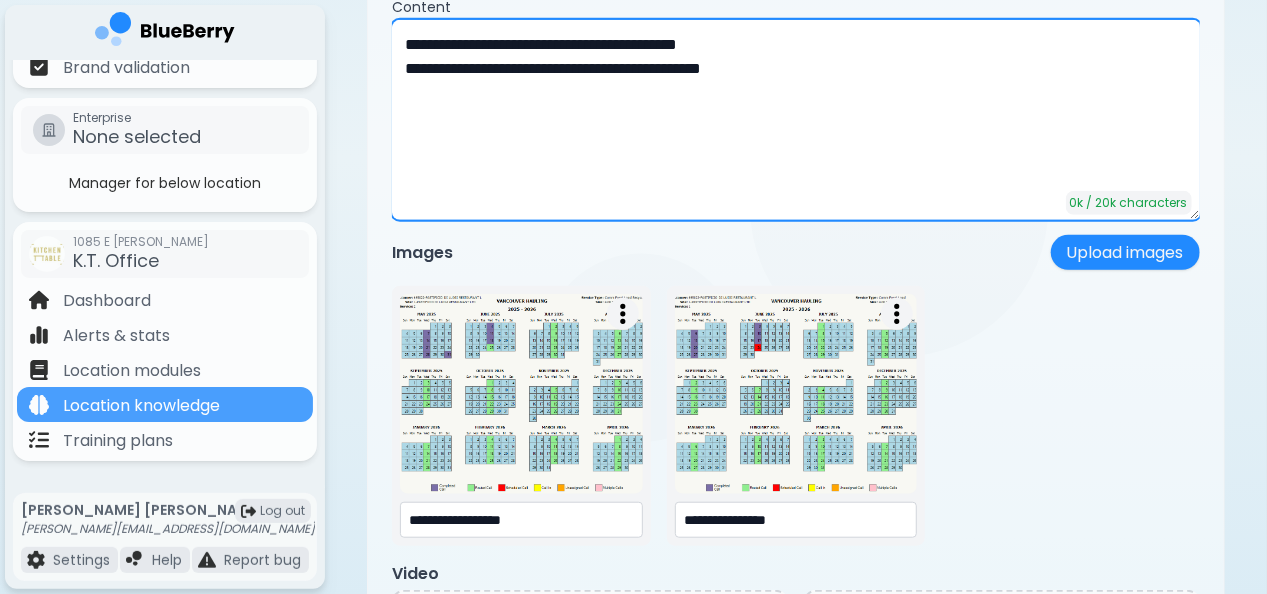 scroll, scrollTop: 674, scrollLeft: 0, axis: vertical 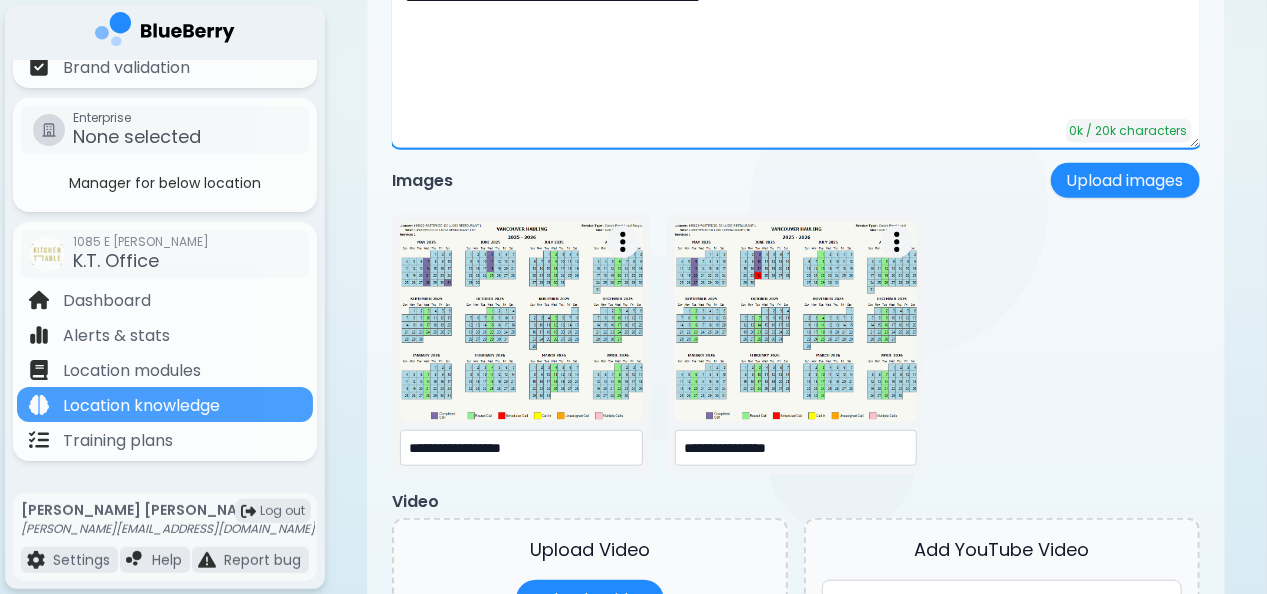 type on "**********" 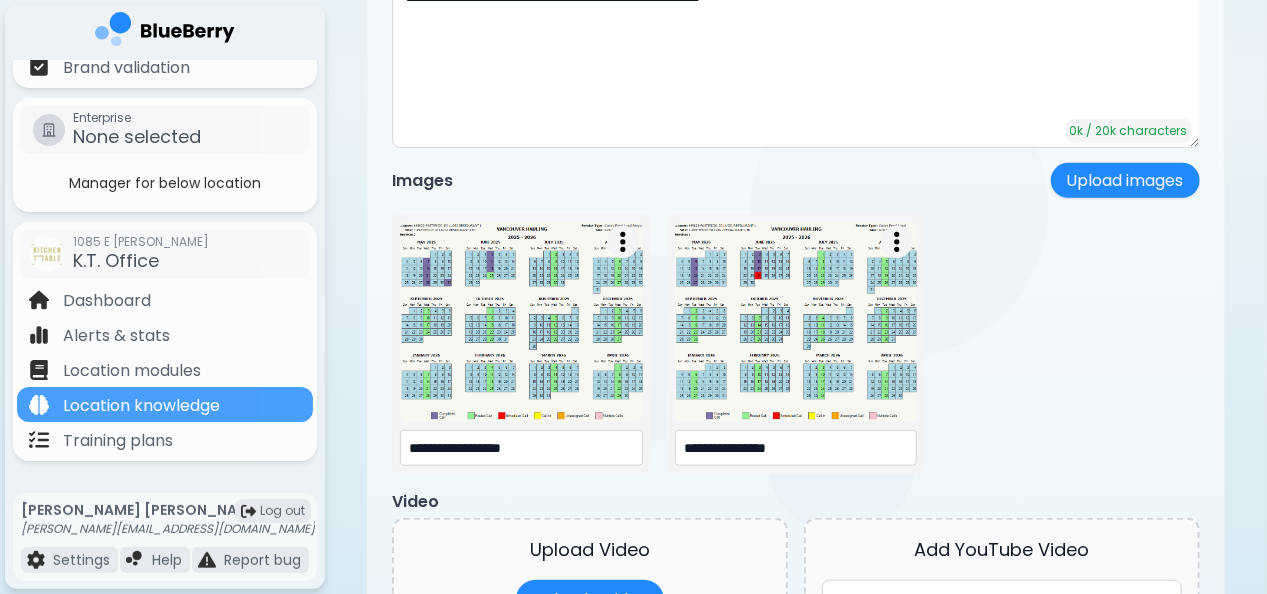 click at bounding box center [521, 322] 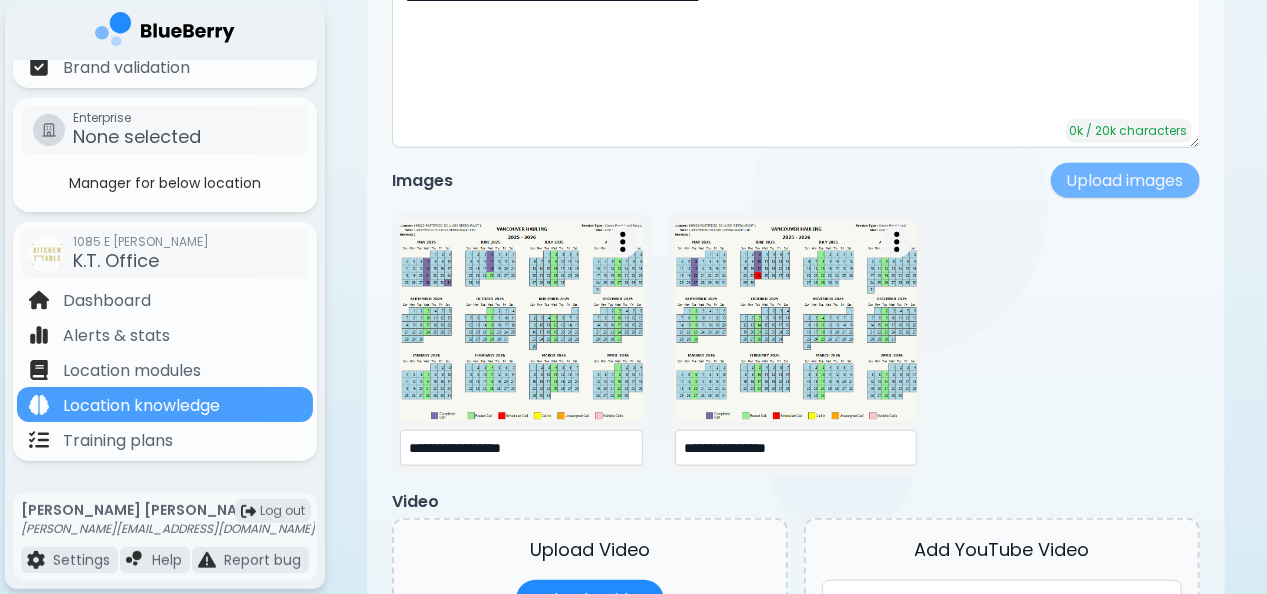click on "Upload images" at bounding box center (1125, 180) 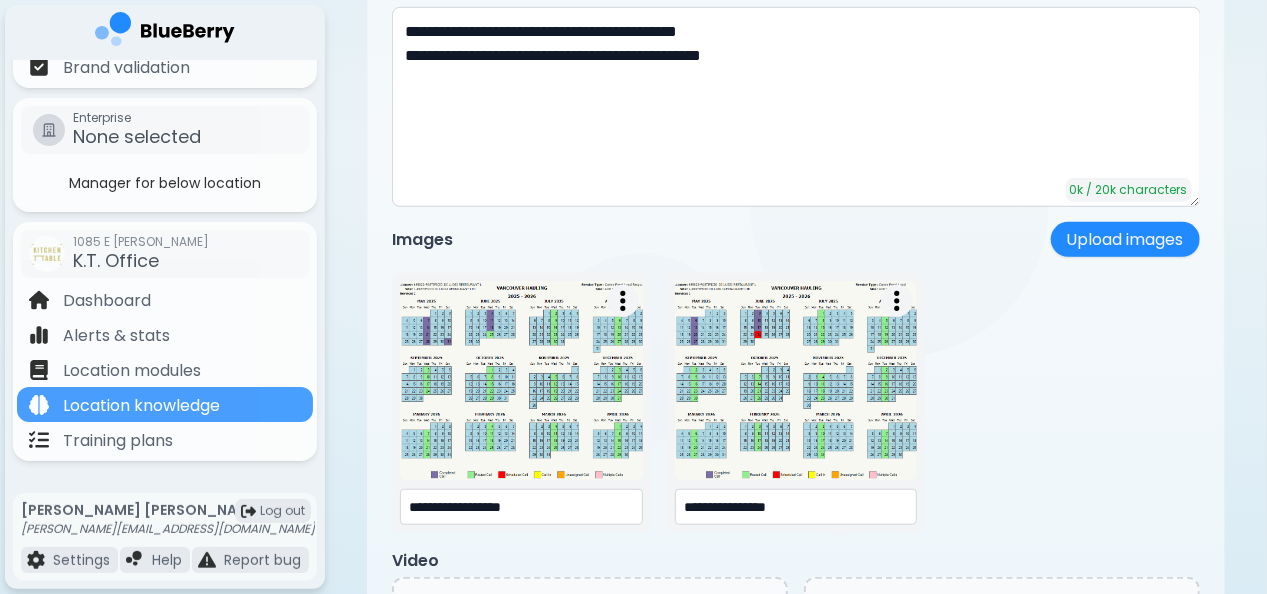 scroll, scrollTop: 574, scrollLeft: 0, axis: vertical 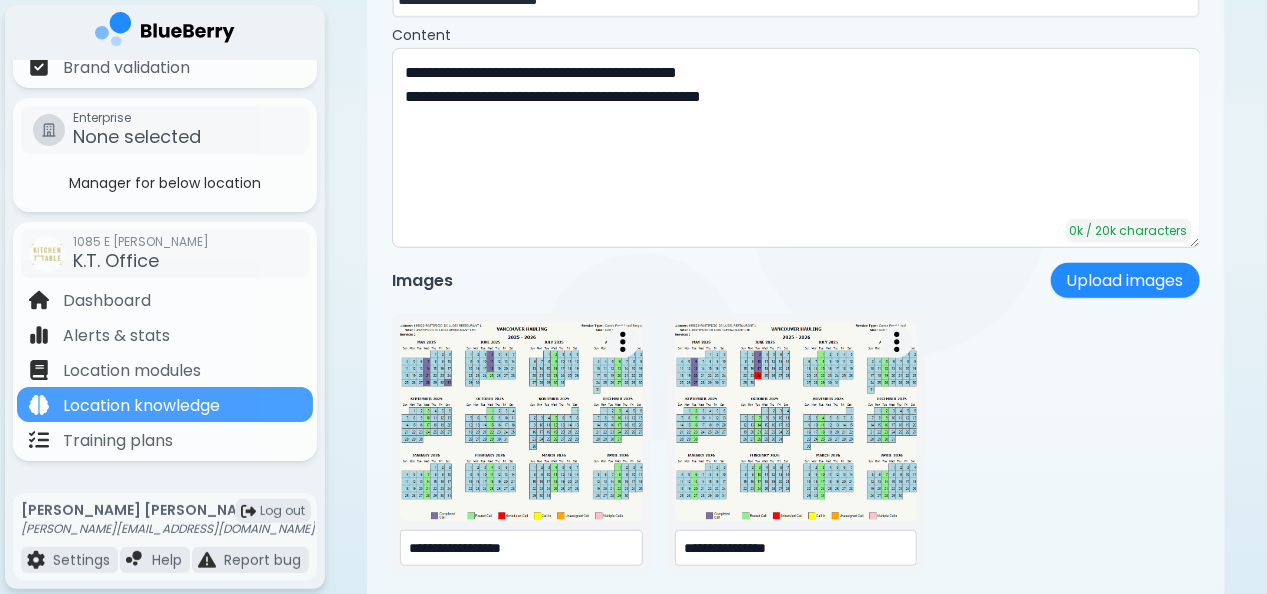 click at bounding box center [521, 422] 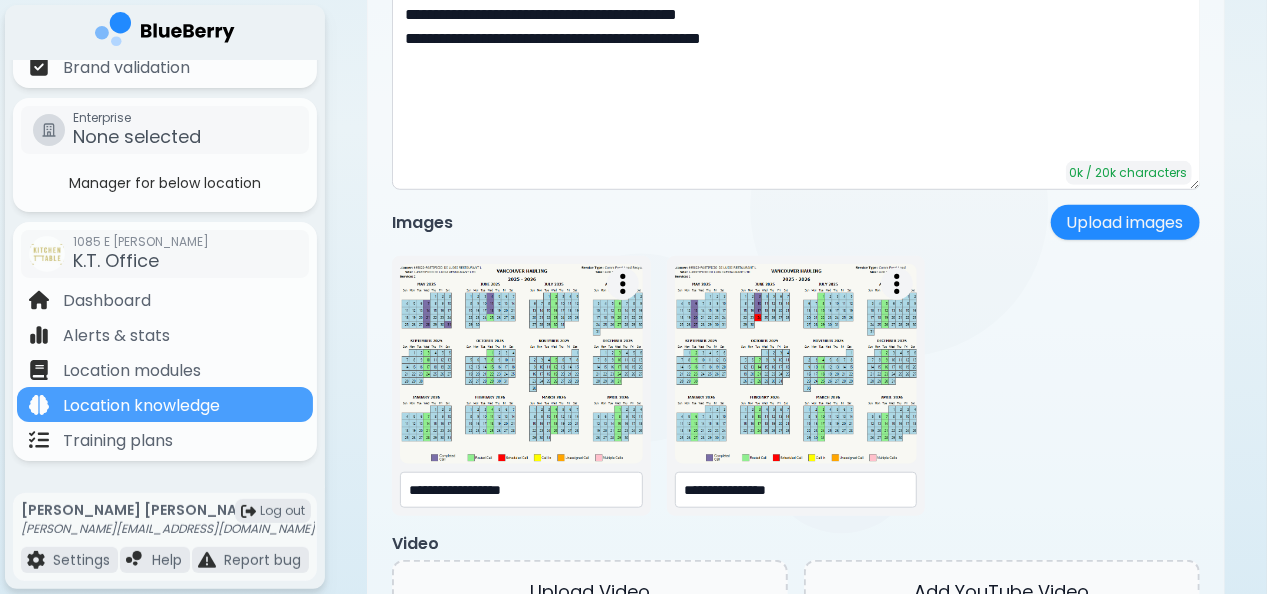scroll, scrollTop: 674, scrollLeft: 0, axis: vertical 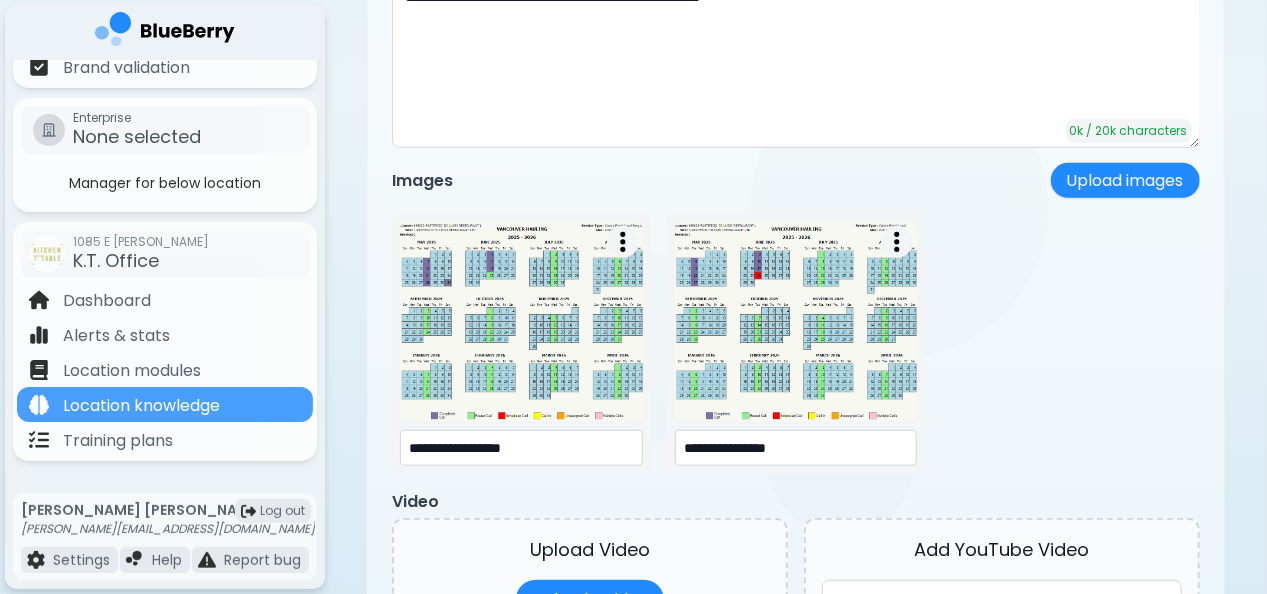 click on "**********" at bounding box center [521, 448] 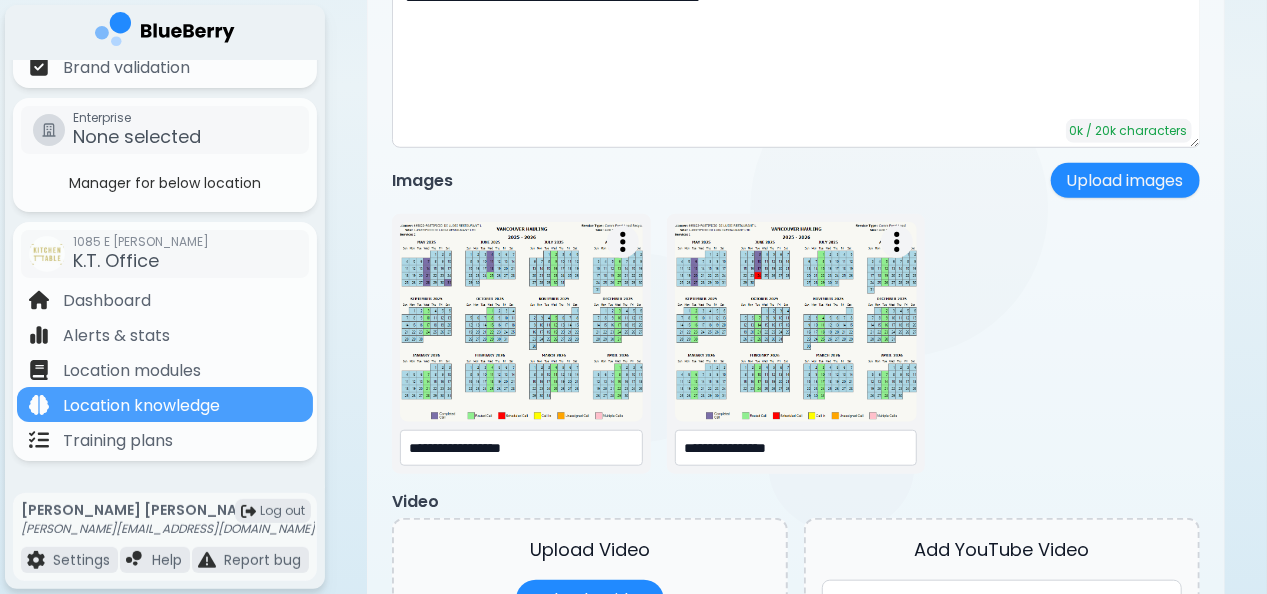 click at bounding box center [796, 322] 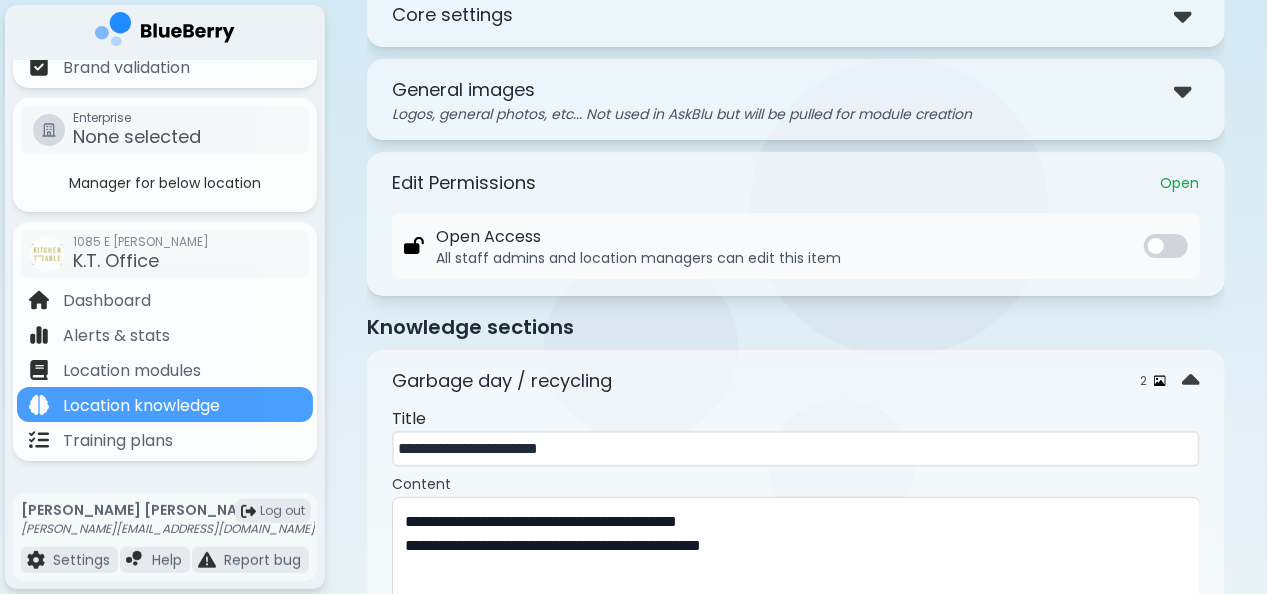 scroll, scrollTop: 0, scrollLeft: 0, axis: both 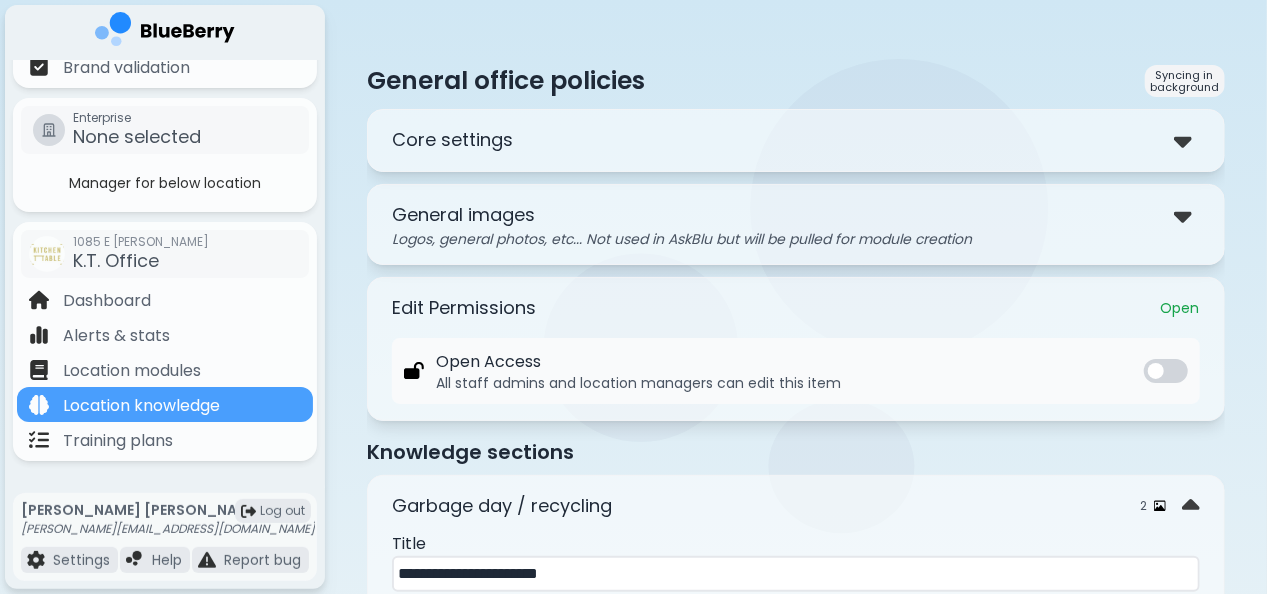 click on "Core settings" at bounding box center [795, 140] 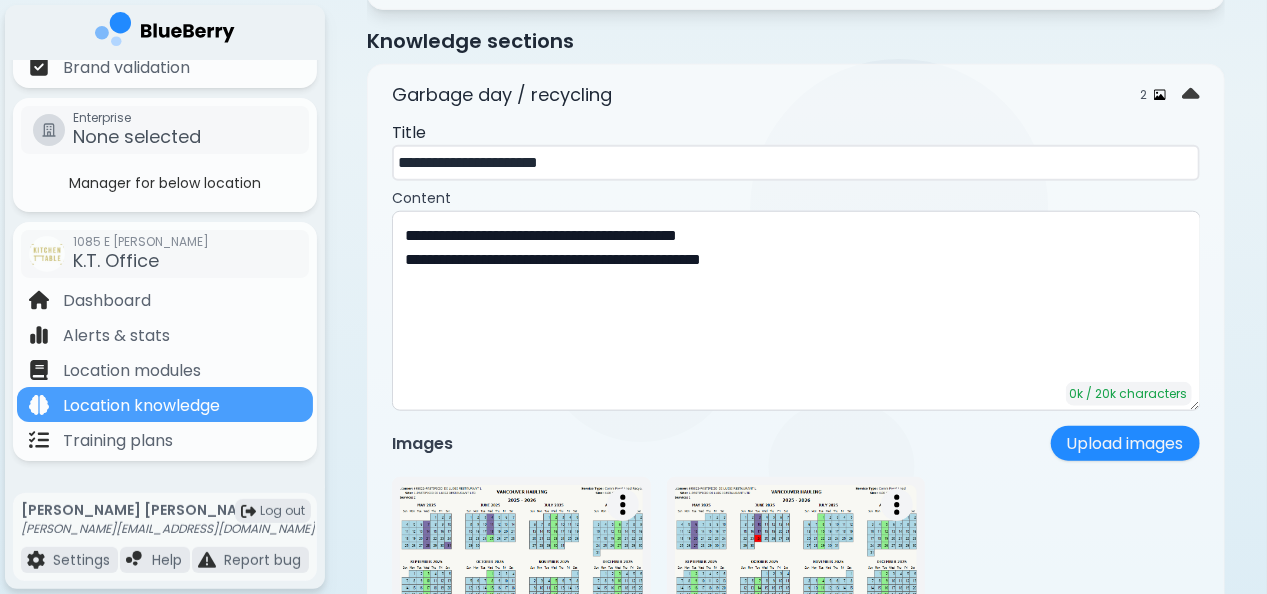 scroll, scrollTop: 700, scrollLeft: 0, axis: vertical 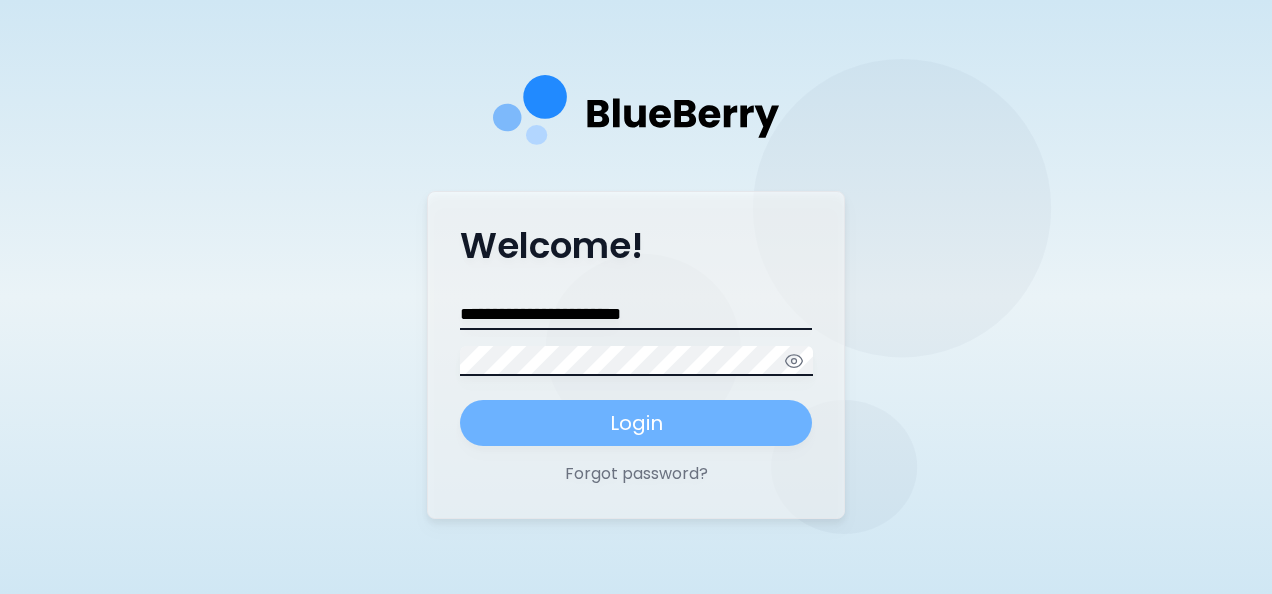 click on "Login" at bounding box center (636, 423) 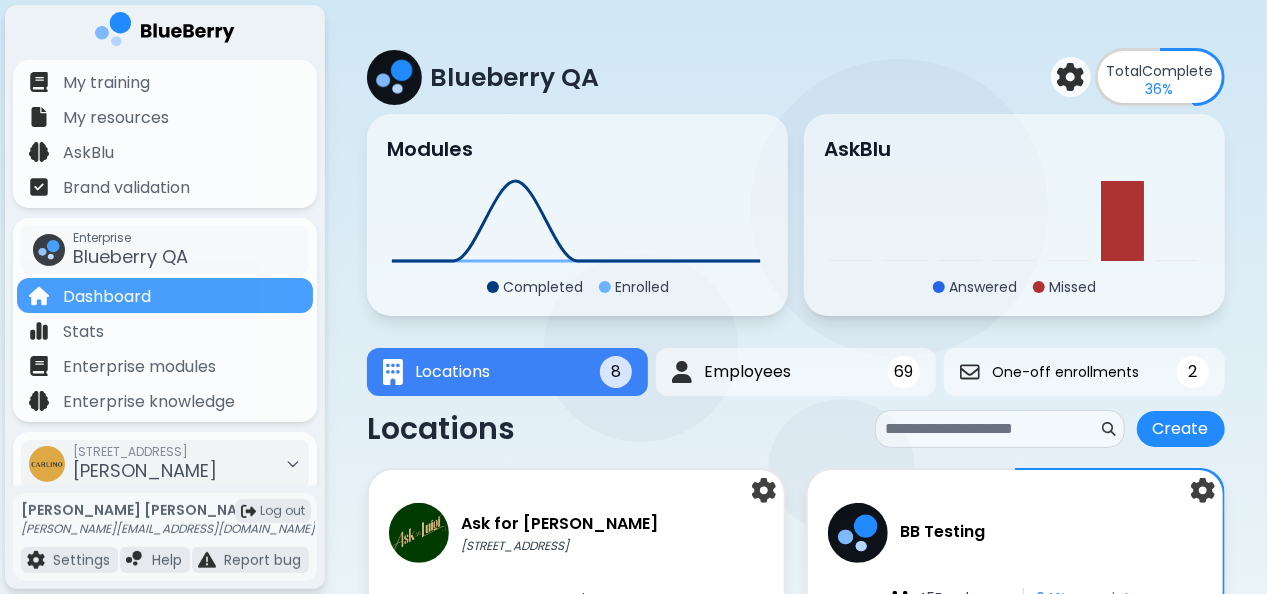 scroll, scrollTop: 200, scrollLeft: 0, axis: vertical 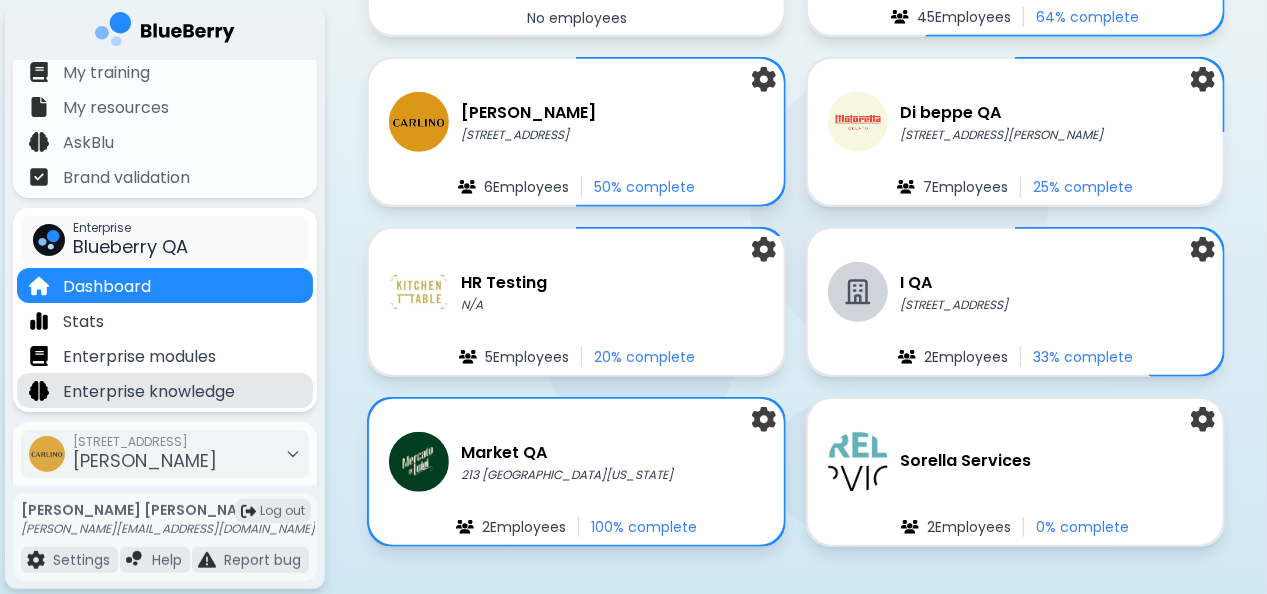click on "Enterprise knowledge" at bounding box center (149, 392) 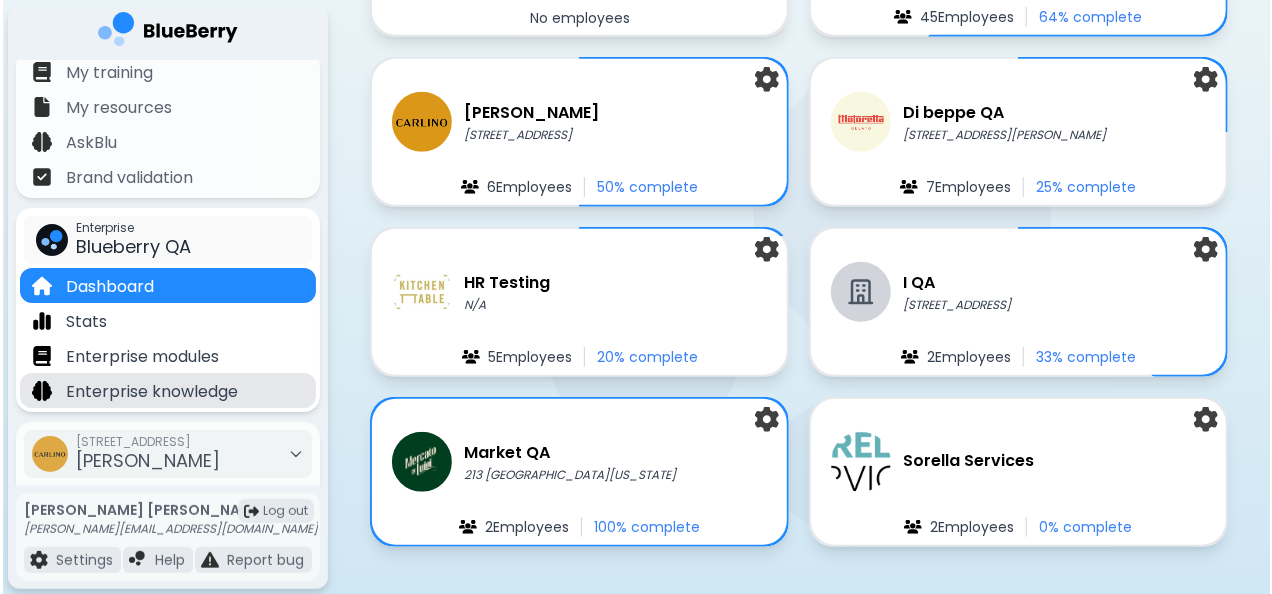 scroll, scrollTop: 0, scrollLeft: 0, axis: both 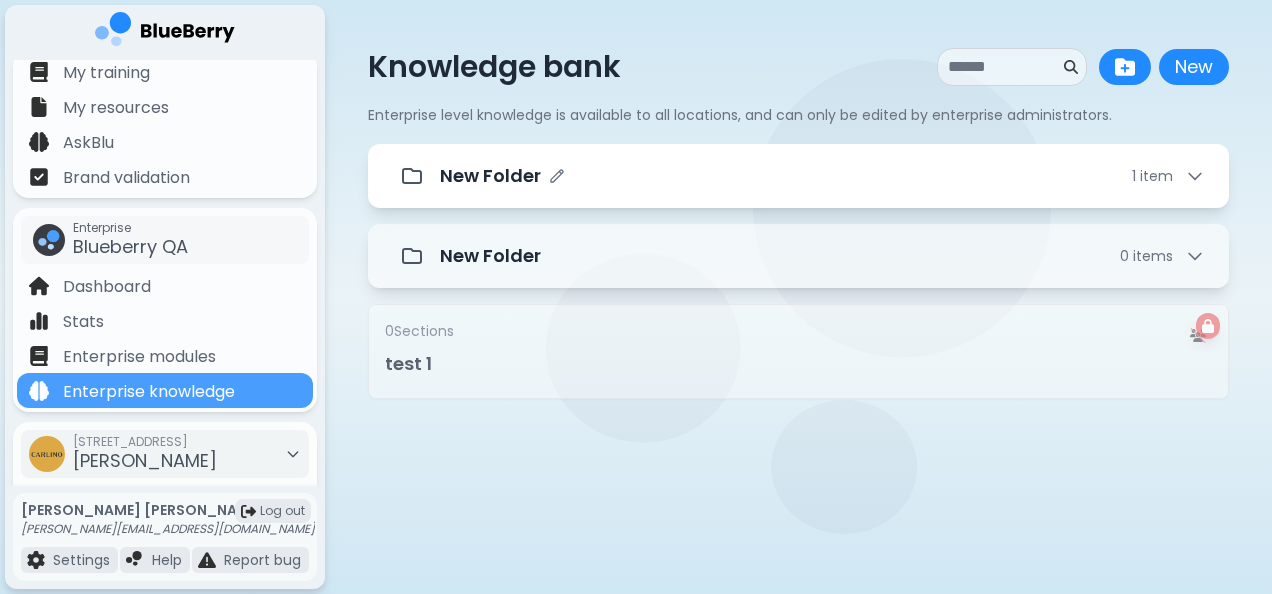 click on "New Folder" at bounding box center (490, 176) 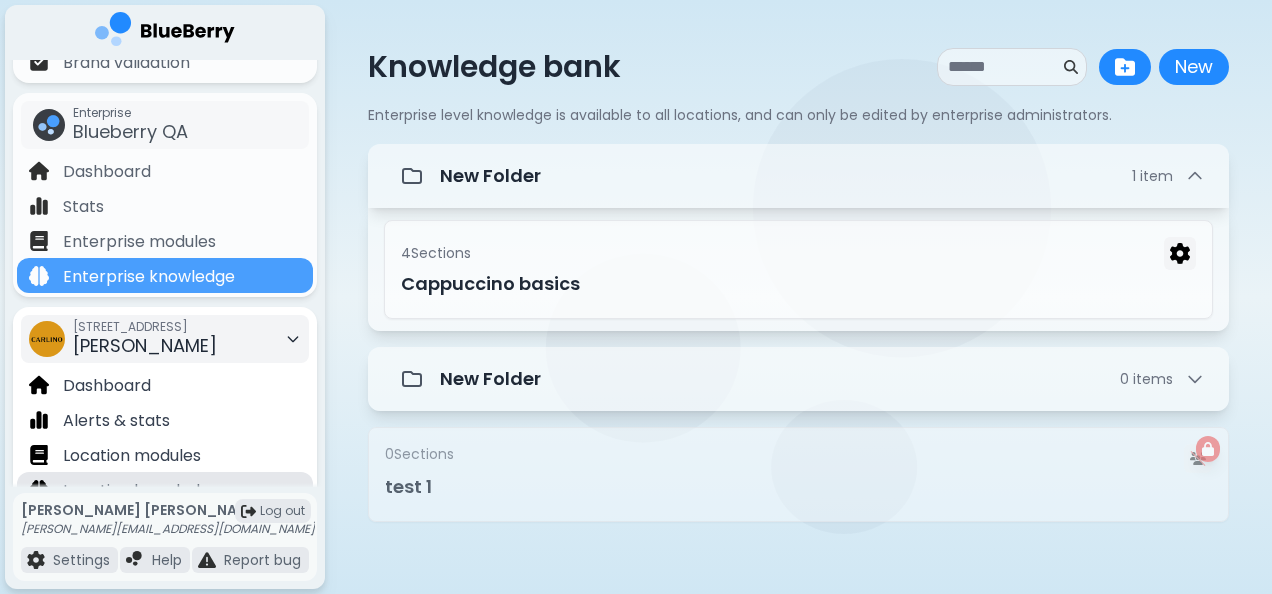 scroll, scrollTop: 210, scrollLeft: 0, axis: vertical 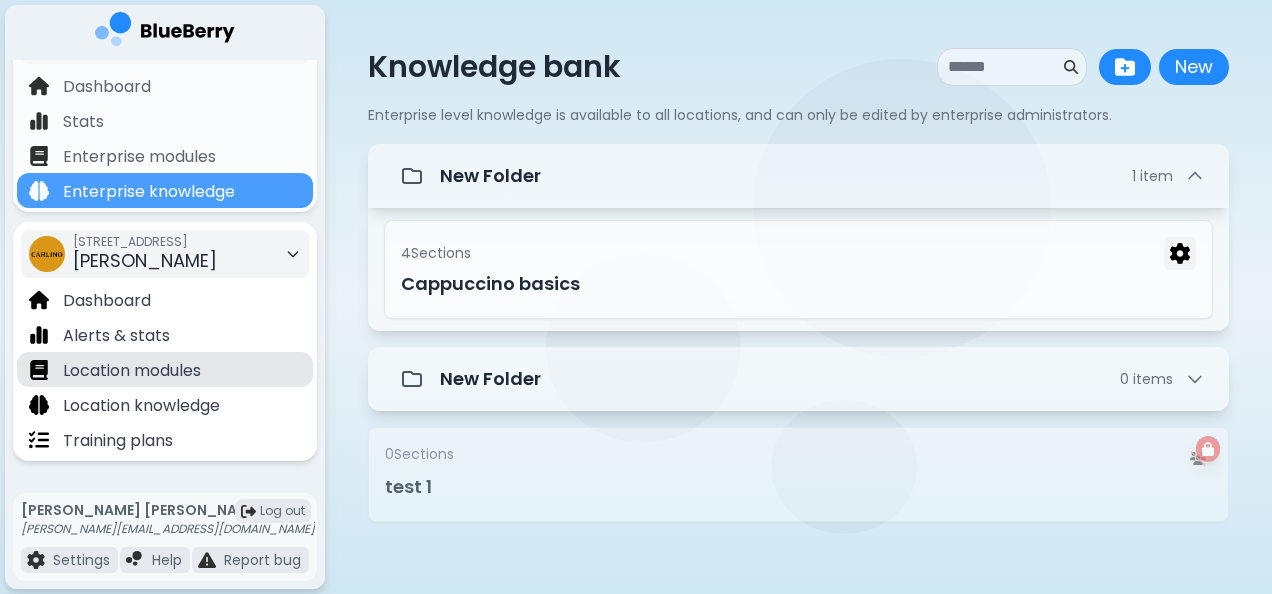 click on "Location modules" at bounding box center (132, 371) 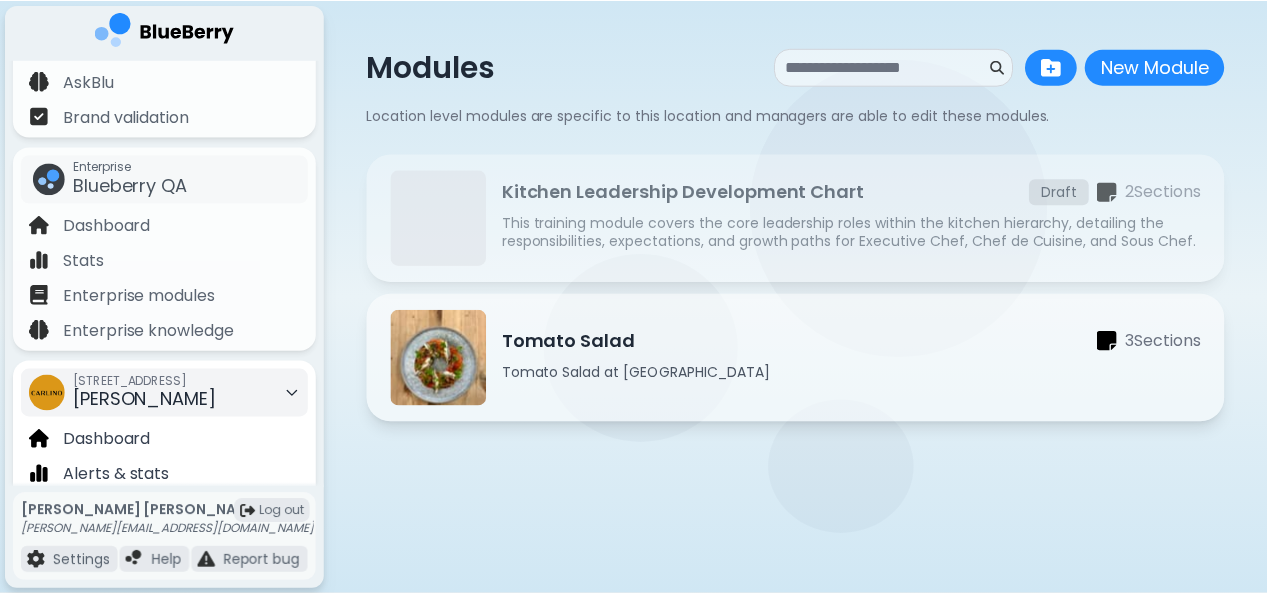 scroll, scrollTop: 0, scrollLeft: 0, axis: both 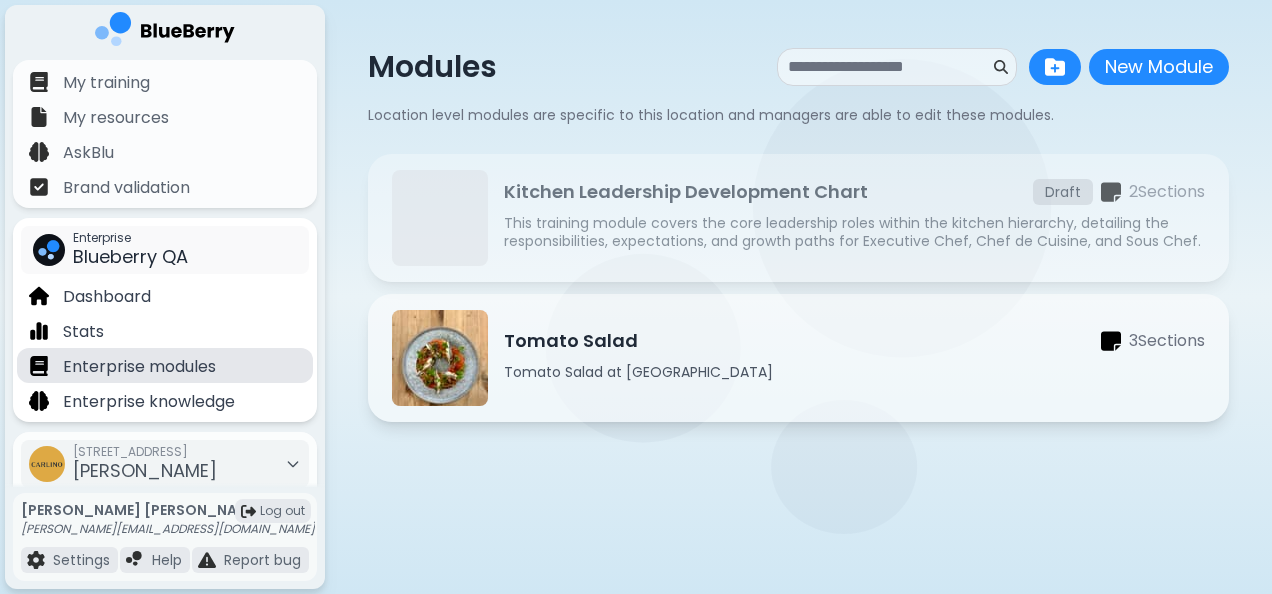 click on "Enterprise modules" at bounding box center [139, 367] 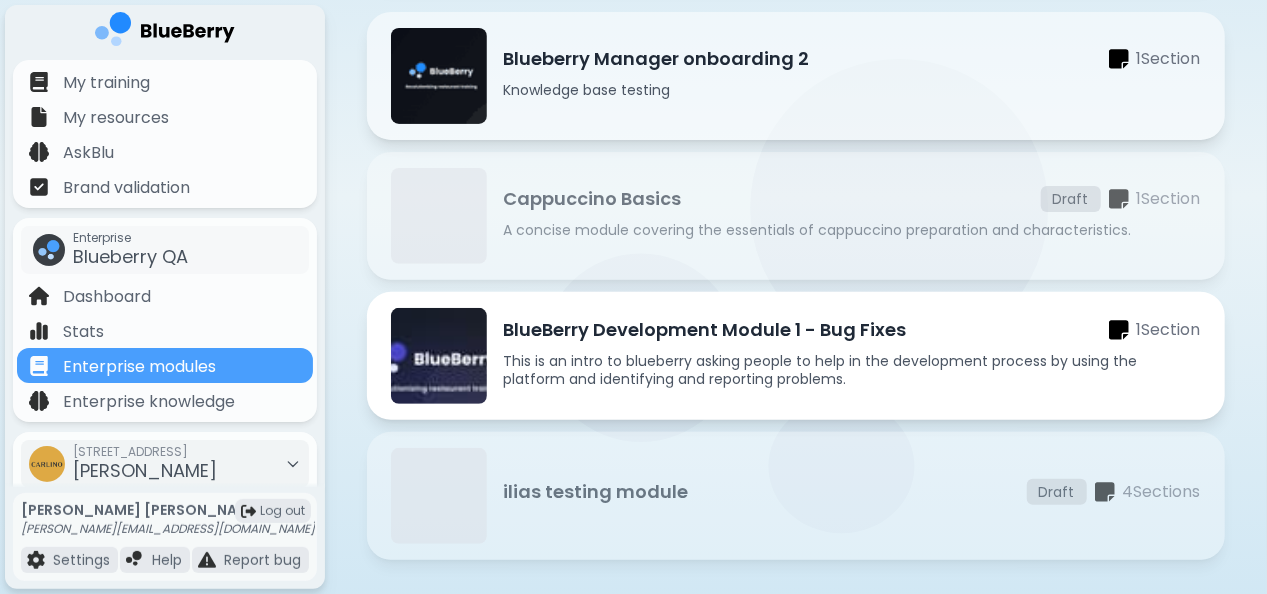 scroll, scrollTop: 251, scrollLeft: 0, axis: vertical 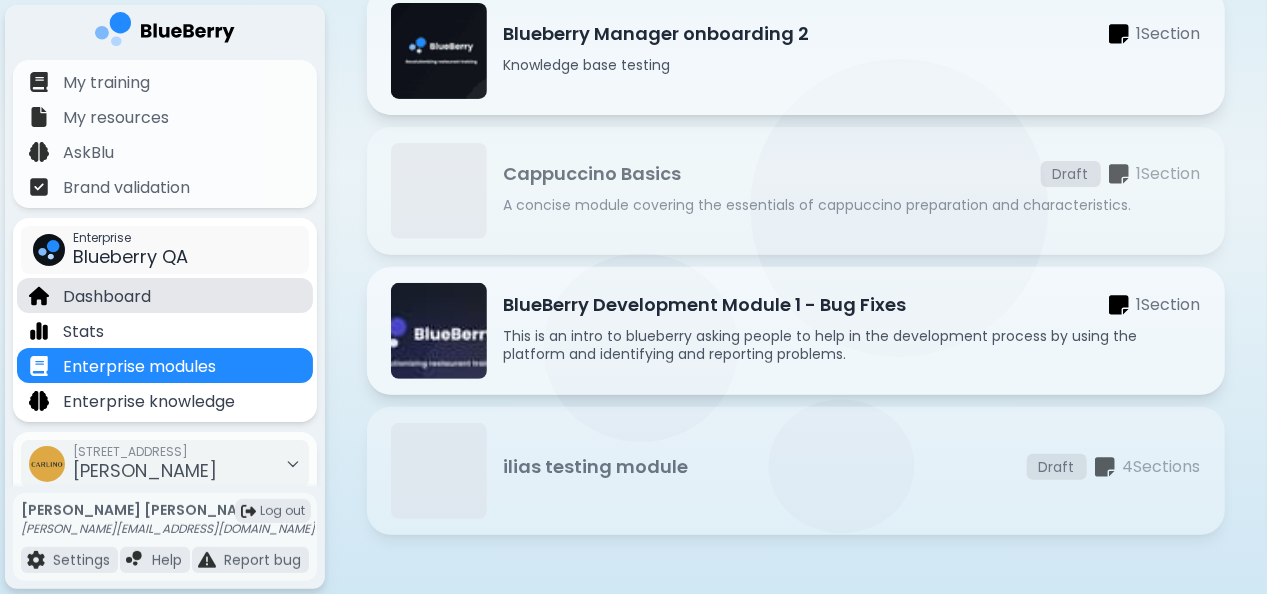 click on "Dashboard" at bounding box center (107, 297) 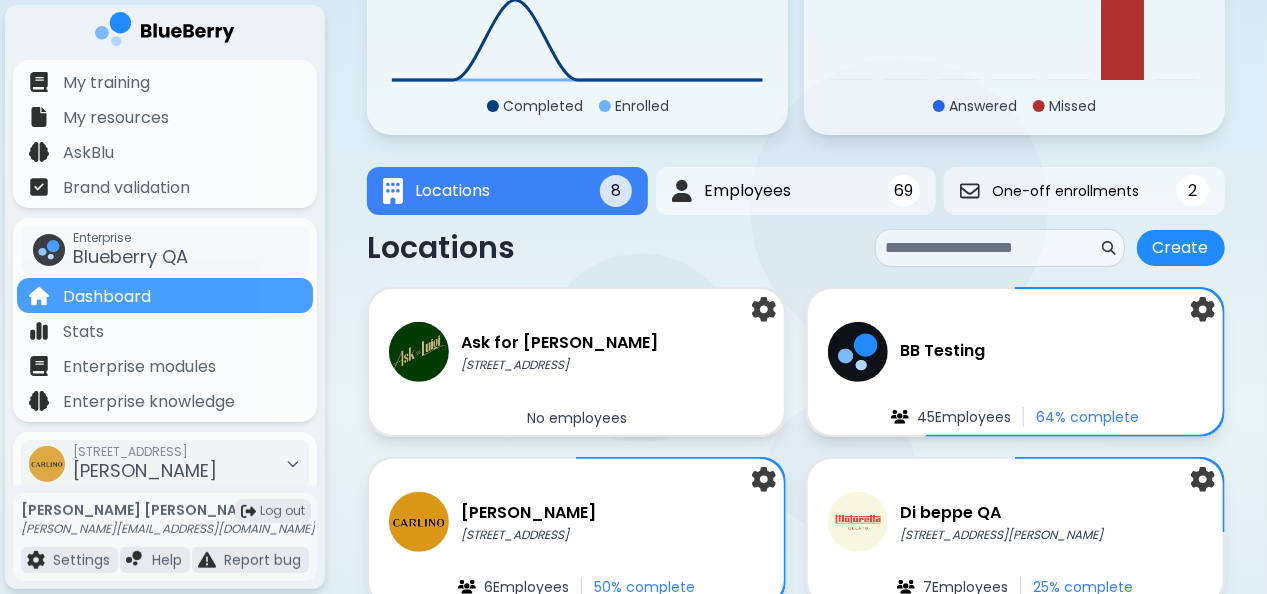 scroll, scrollTop: 0, scrollLeft: 0, axis: both 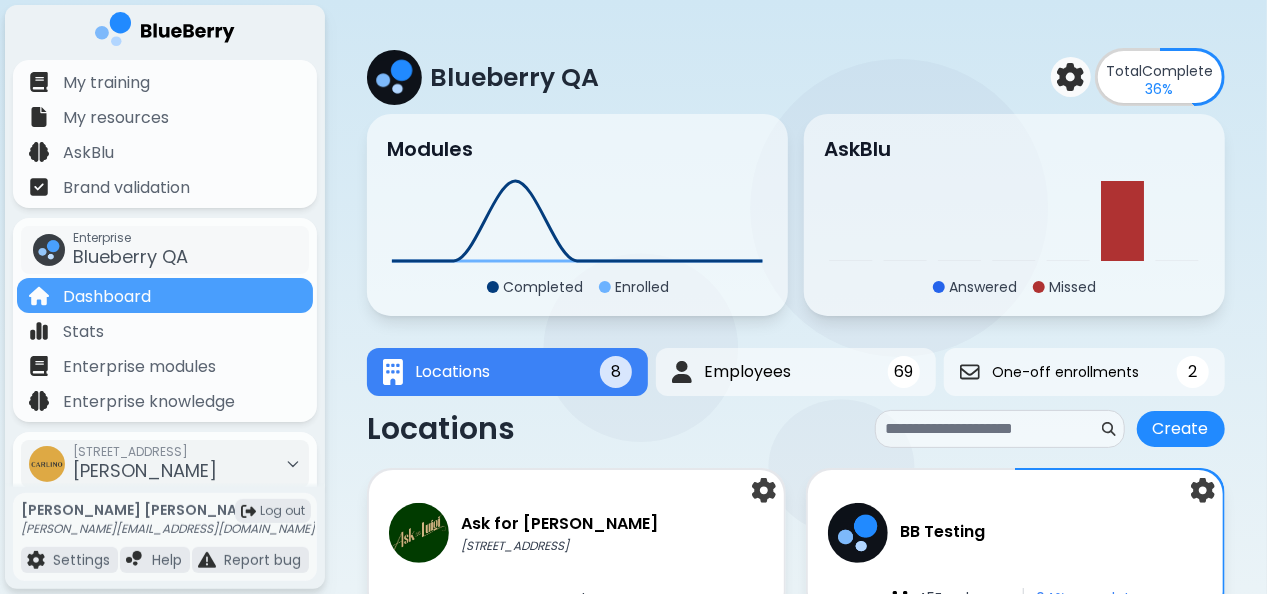 click at bounding box center (165, 32) 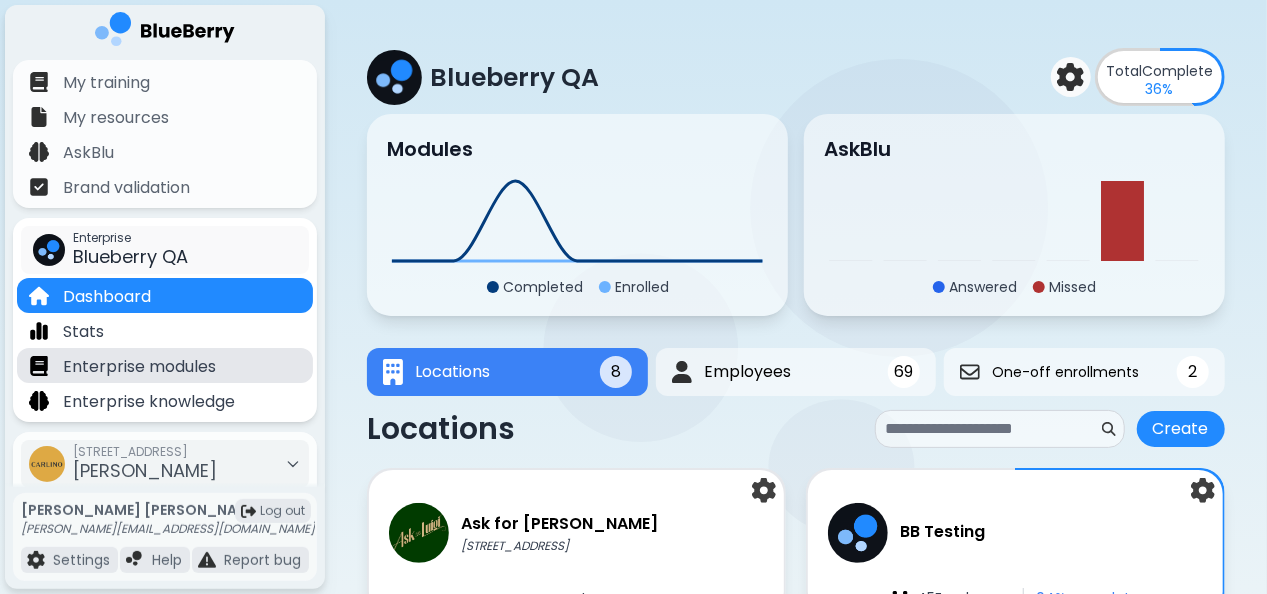 scroll, scrollTop: 210, scrollLeft: 0, axis: vertical 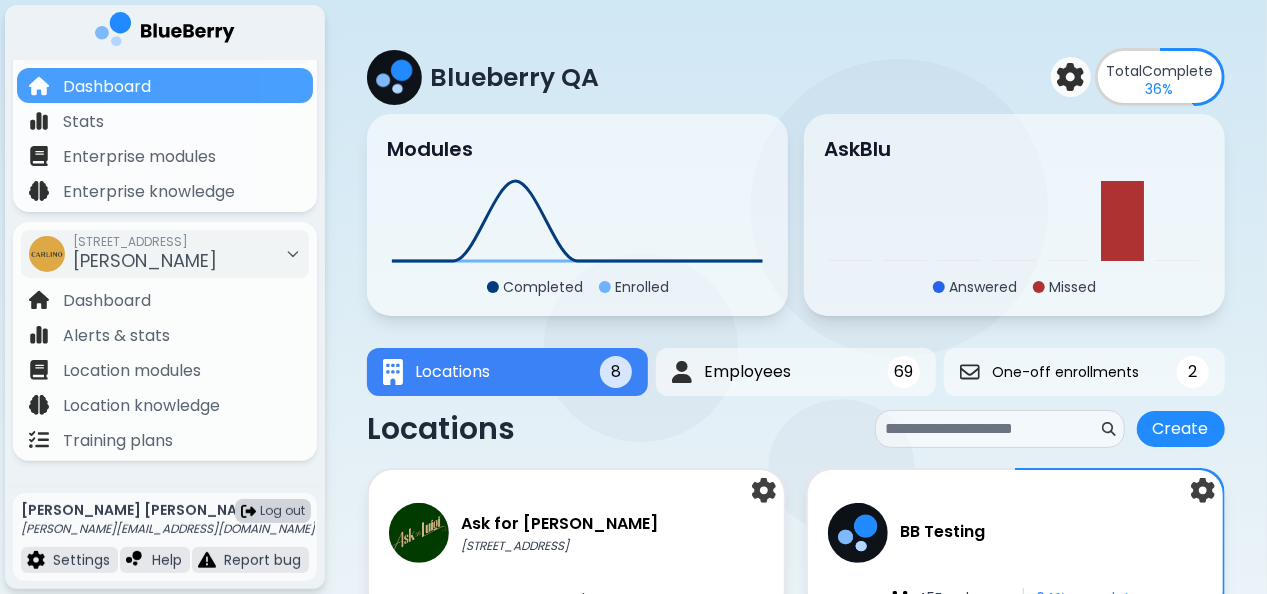 click on "Log out" at bounding box center [282, 511] 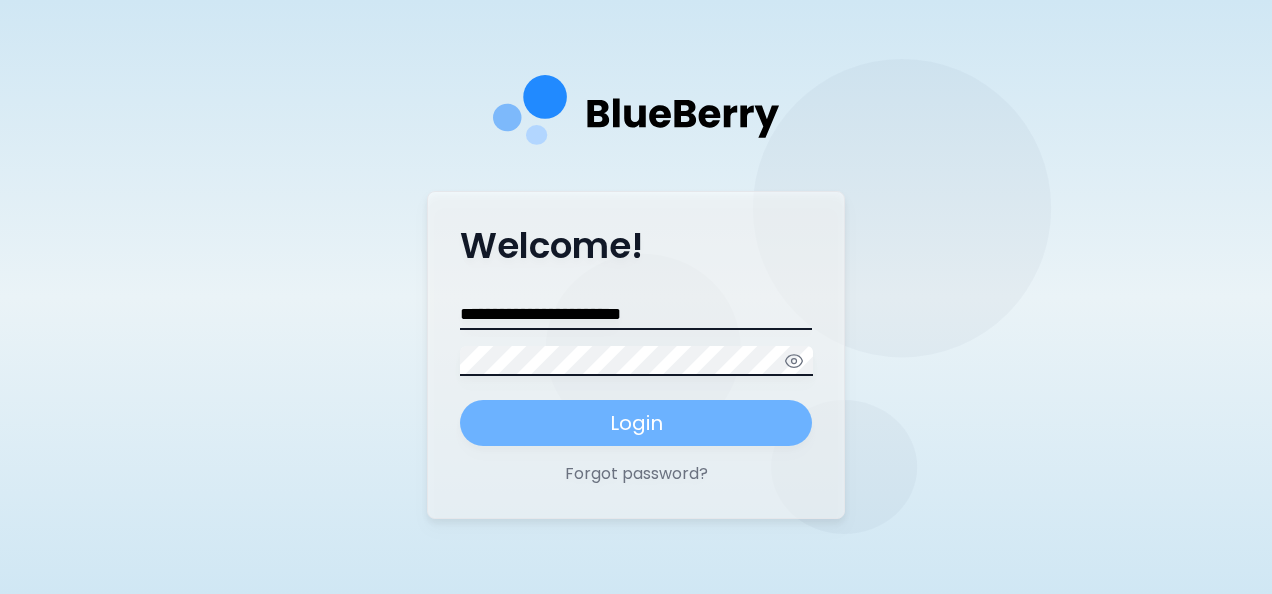 click on "Login" at bounding box center [636, 423] 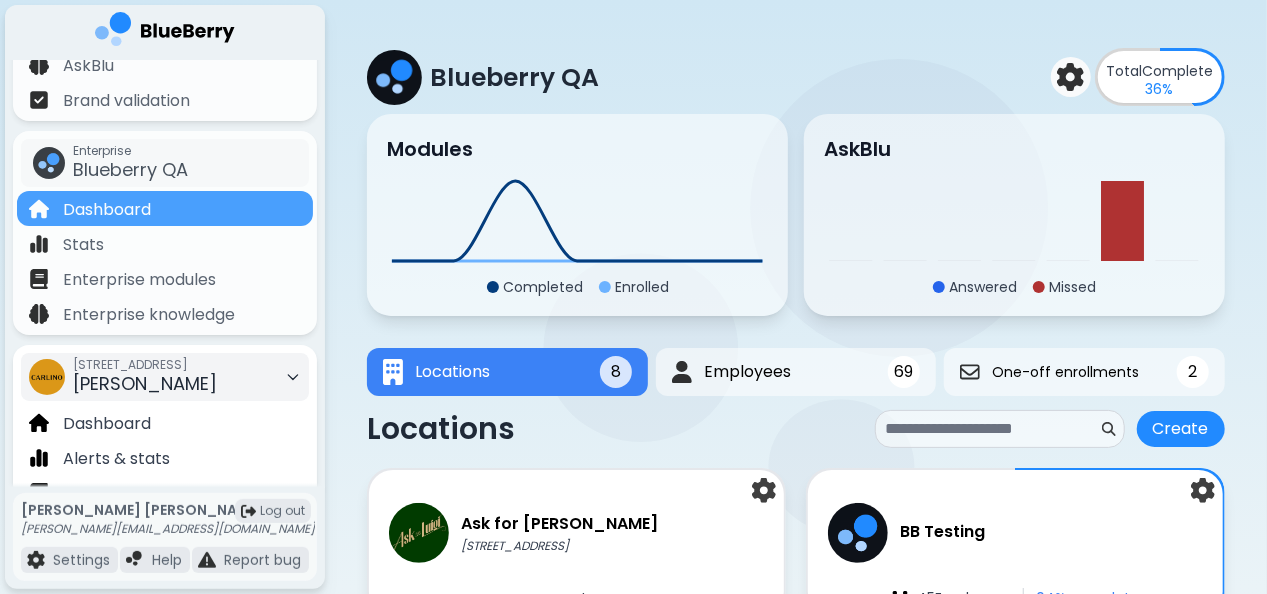 scroll, scrollTop: 210, scrollLeft: 0, axis: vertical 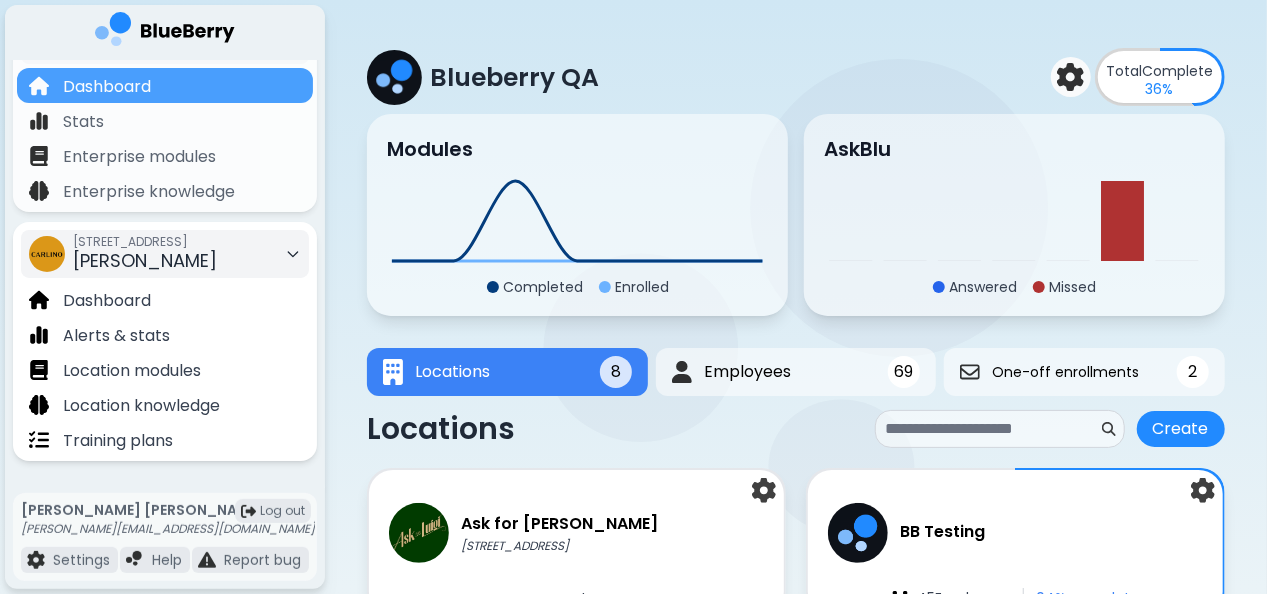 click 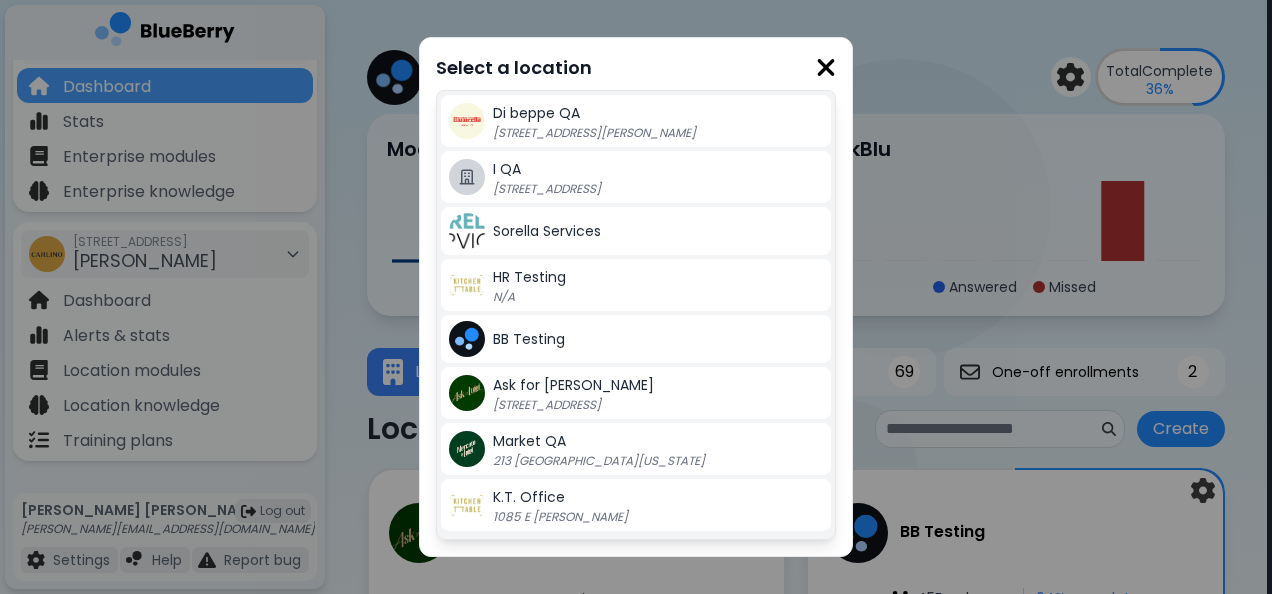 click on "K.T. Office" at bounding box center (529, 497) 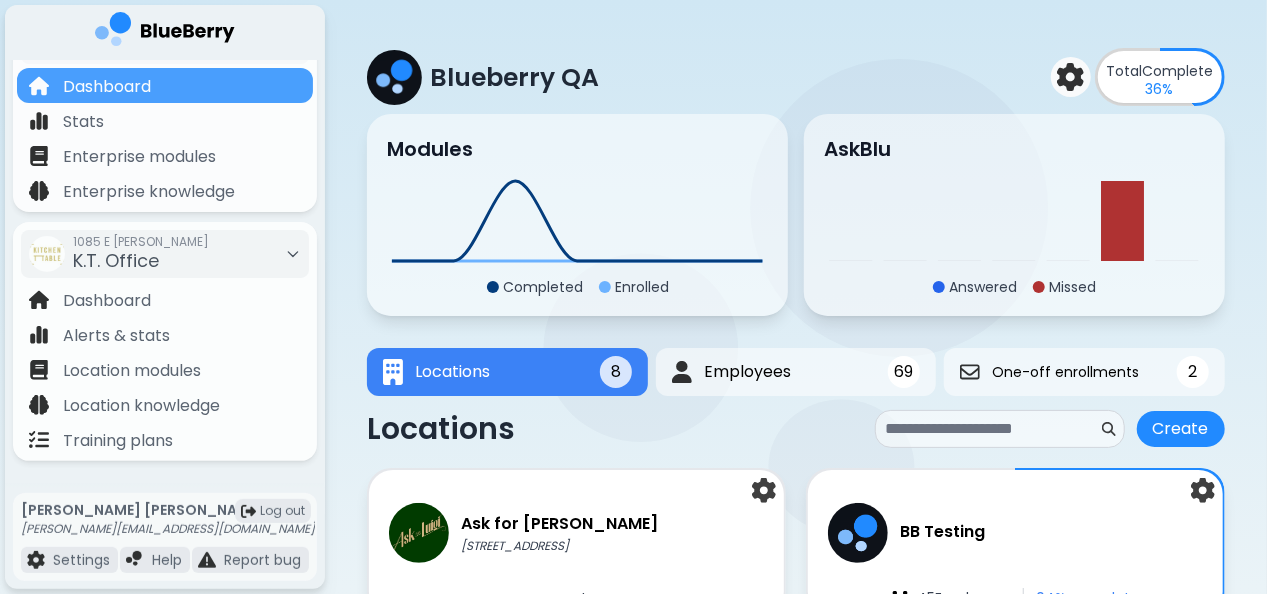 scroll, scrollTop: 120, scrollLeft: 0, axis: vertical 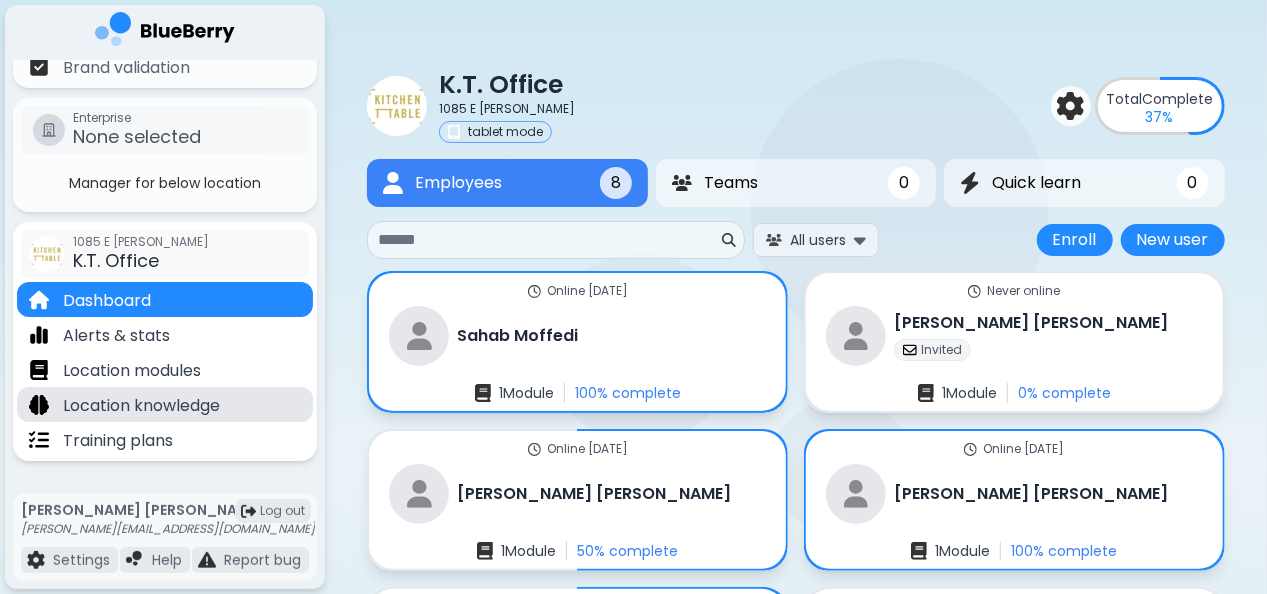 click on "Location knowledge" at bounding box center [141, 406] 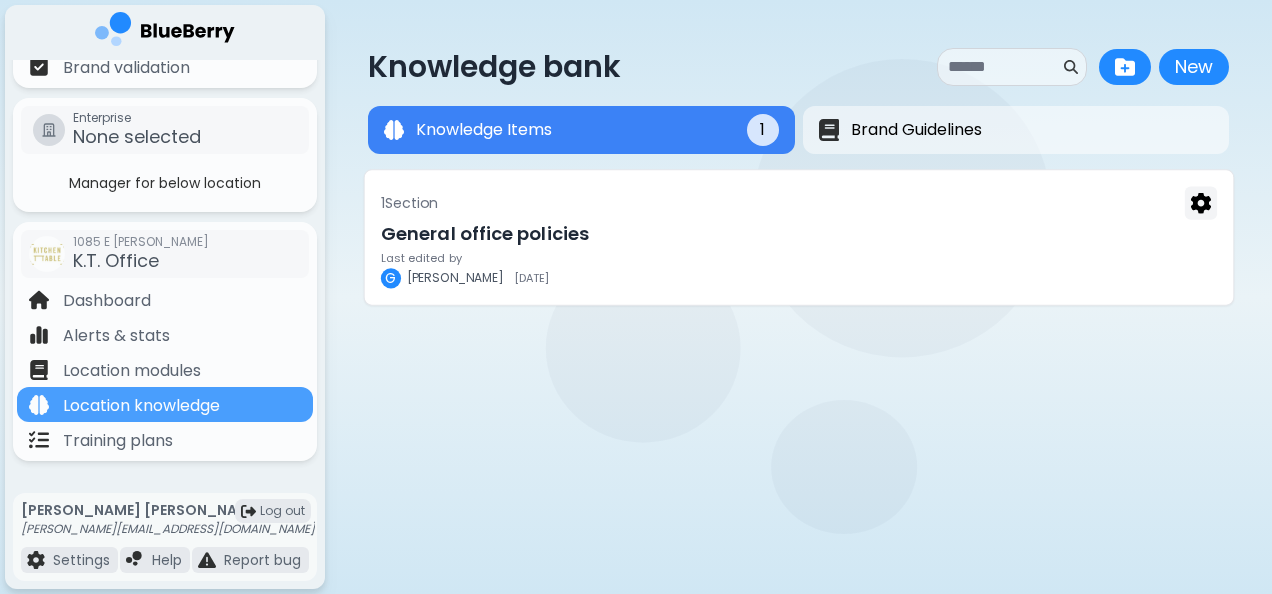 click on "General office policies" at bounding box center [798, 234] 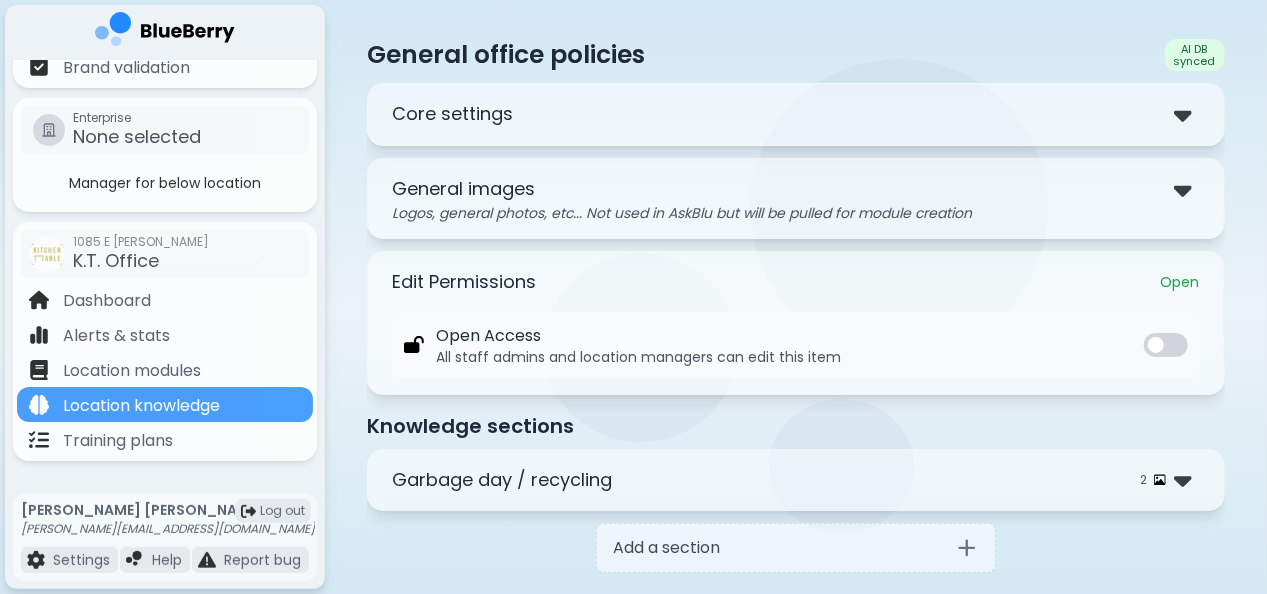 scroll, scrollTop: 0, scrollLeft: 0, axis: both 